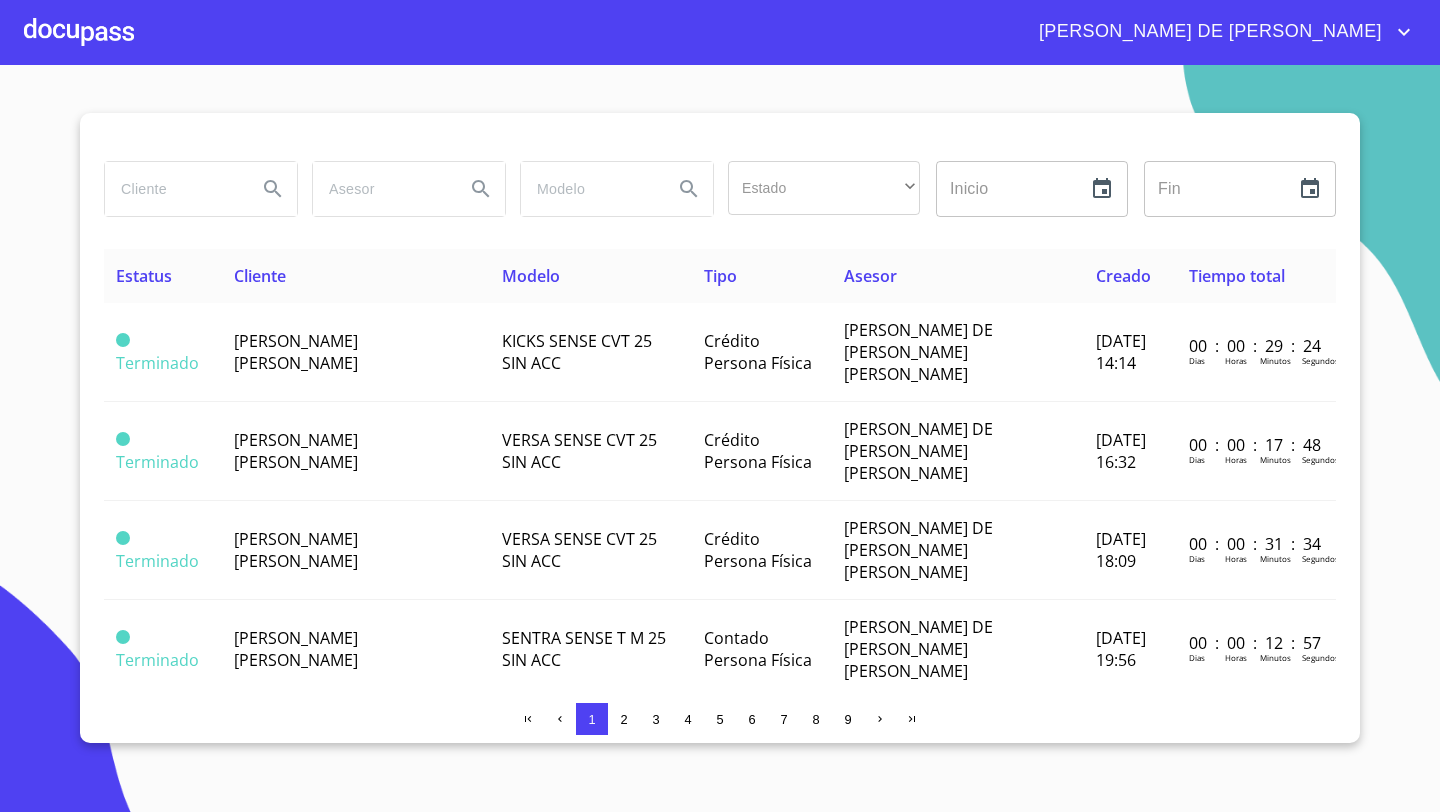 scroll, scrollTop: 0, scrollLeft: 0, axis: both 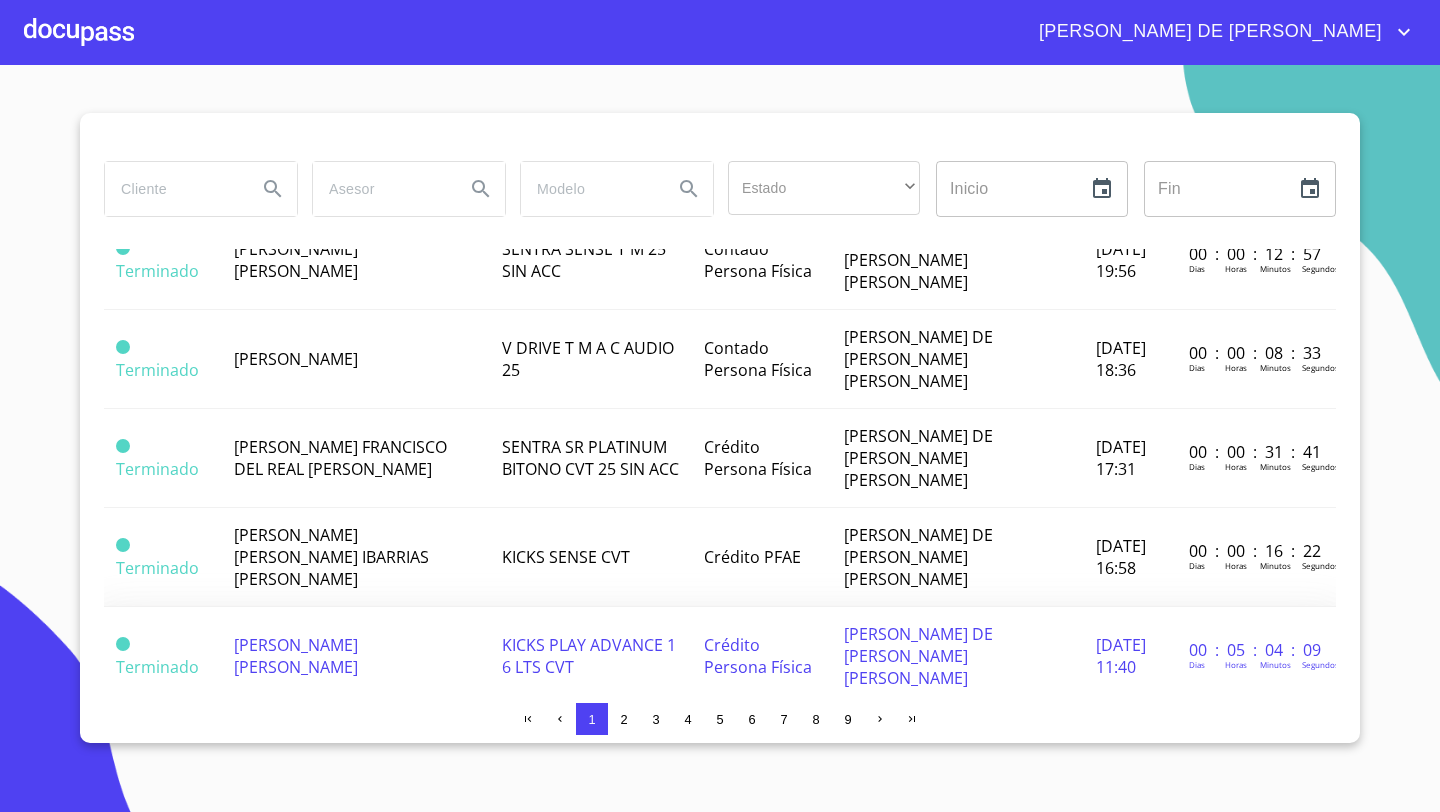 click on "[PERSON_NAME]  [PERSON_NAME]" at bounding box center (296, 656) 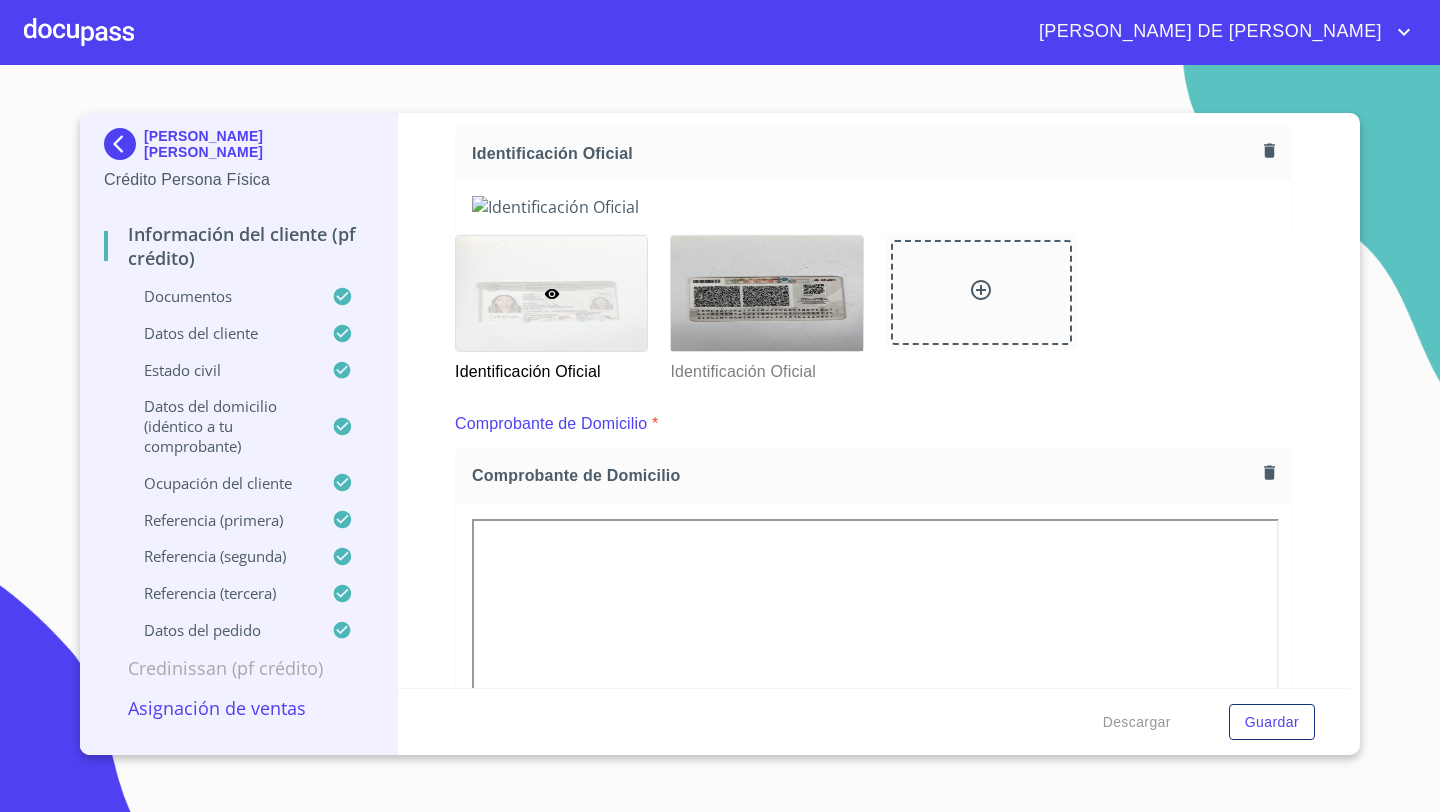 scroll, scrollTop: 147, scrollLeft: 0, axis: vertical 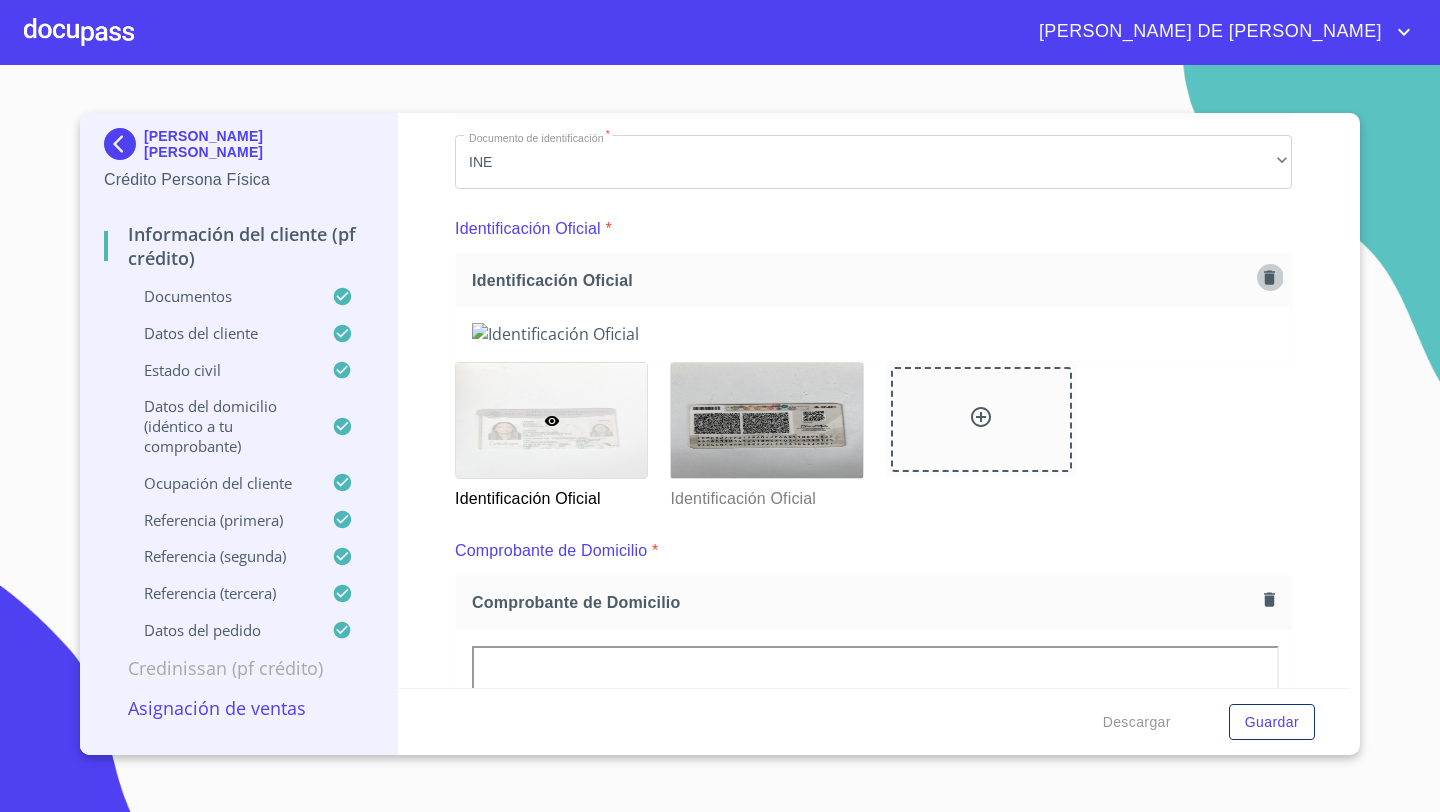 click 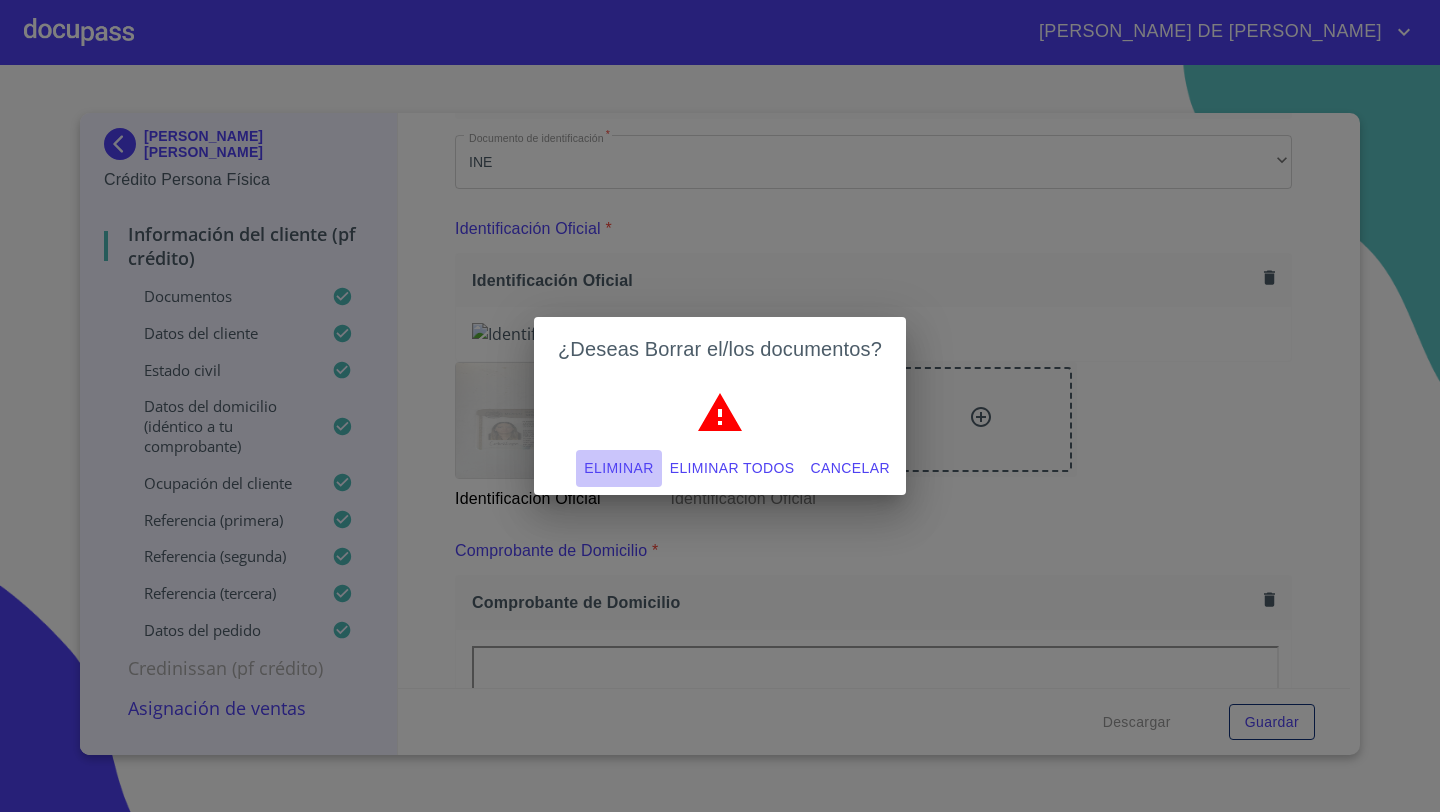 click on "Eliminar" at bounding box center (618, 468) 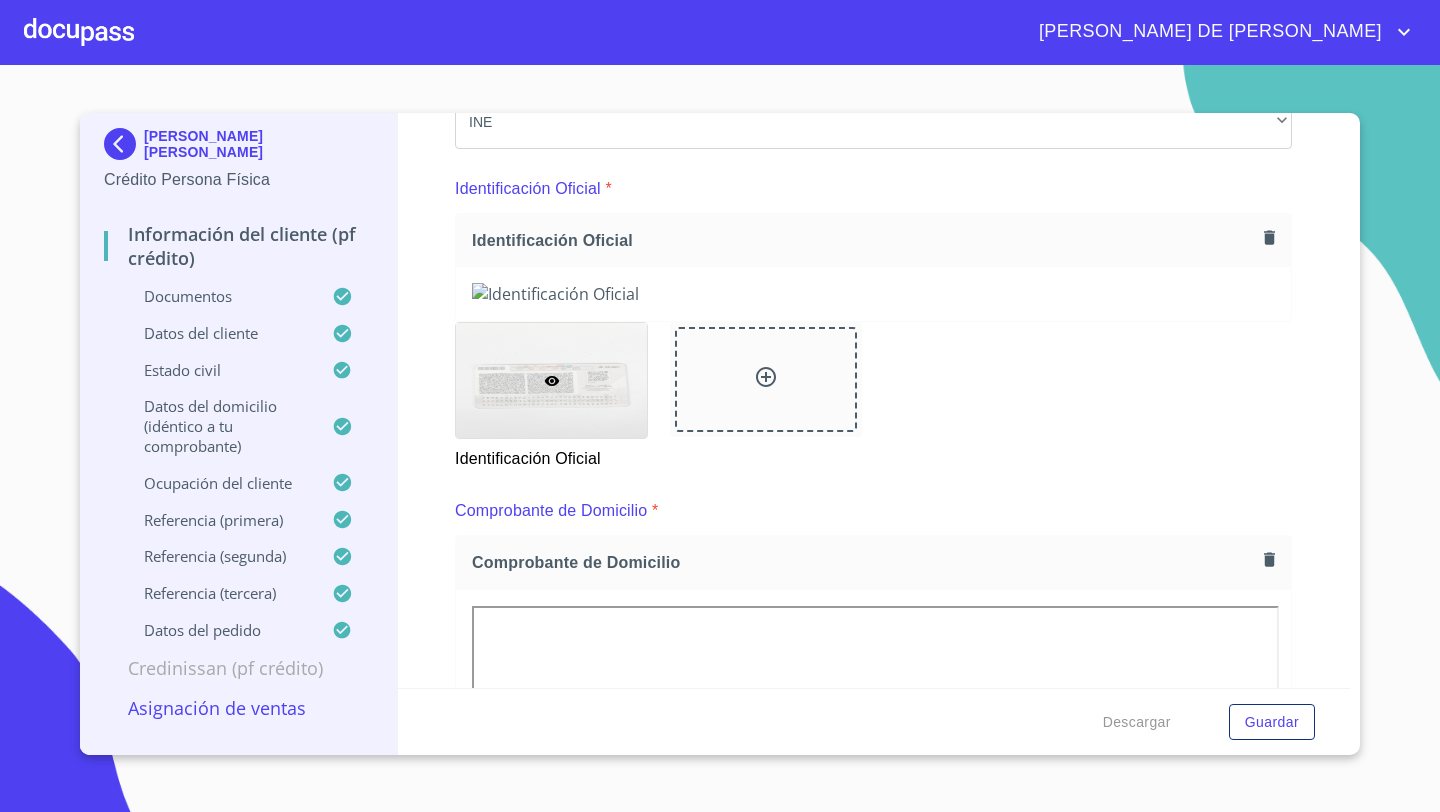 scroll, scrollTop: 137, scrollLeft: 0, axis: vertical 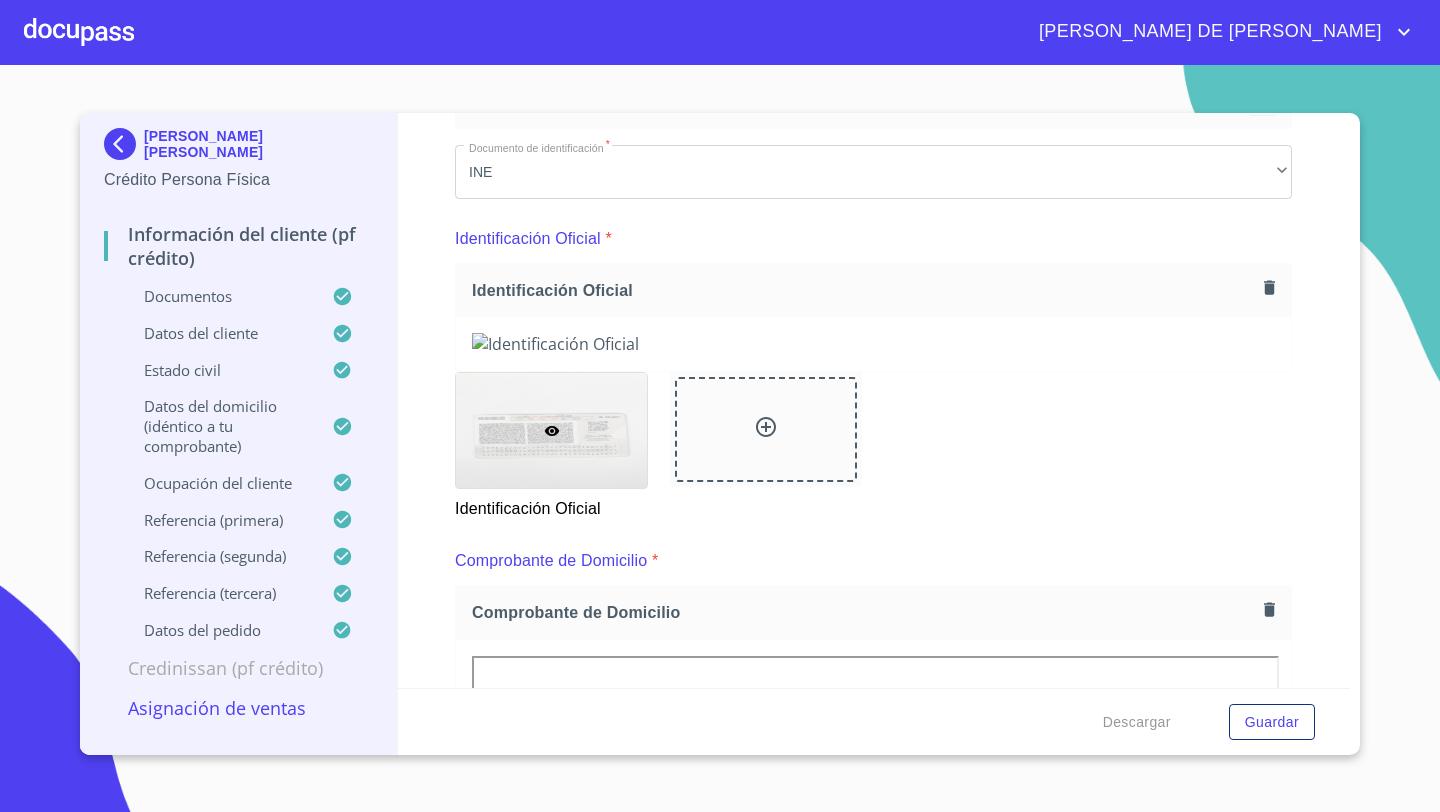 click 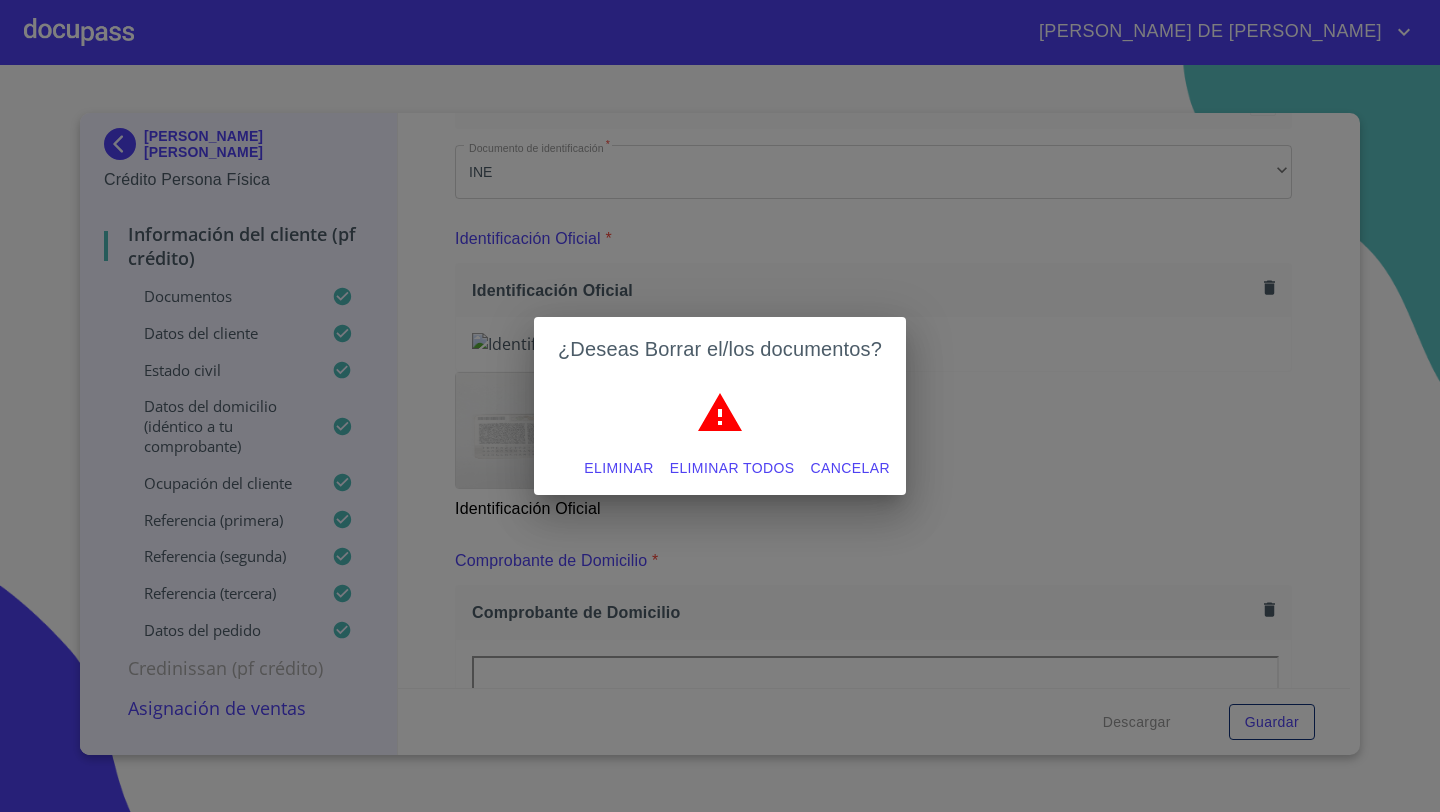 click on "Eliminar" at bounding box center [618, 468] 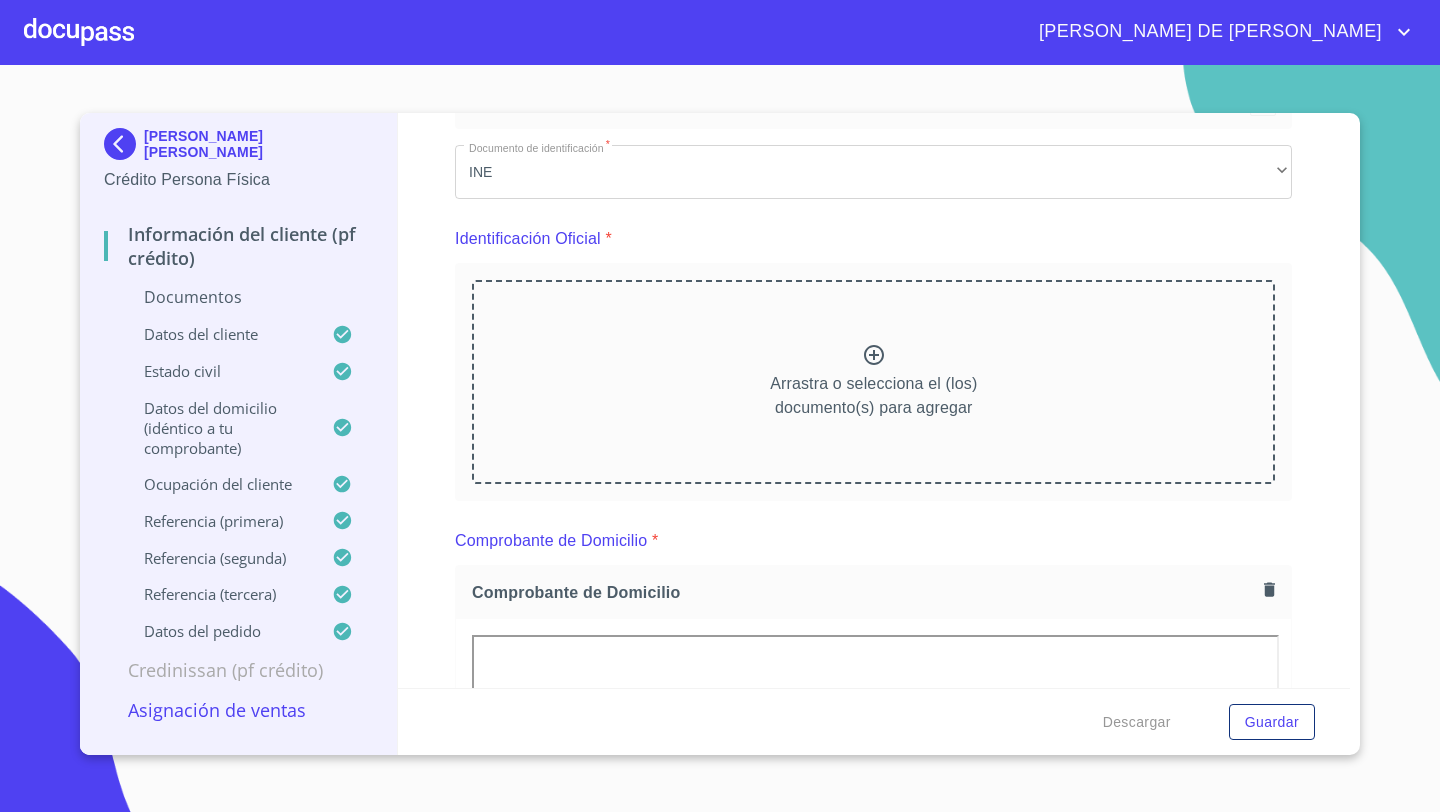 click on "Arrastra o selecciona el (los) documento(s) para agregar" at bounding box center [873, 382] 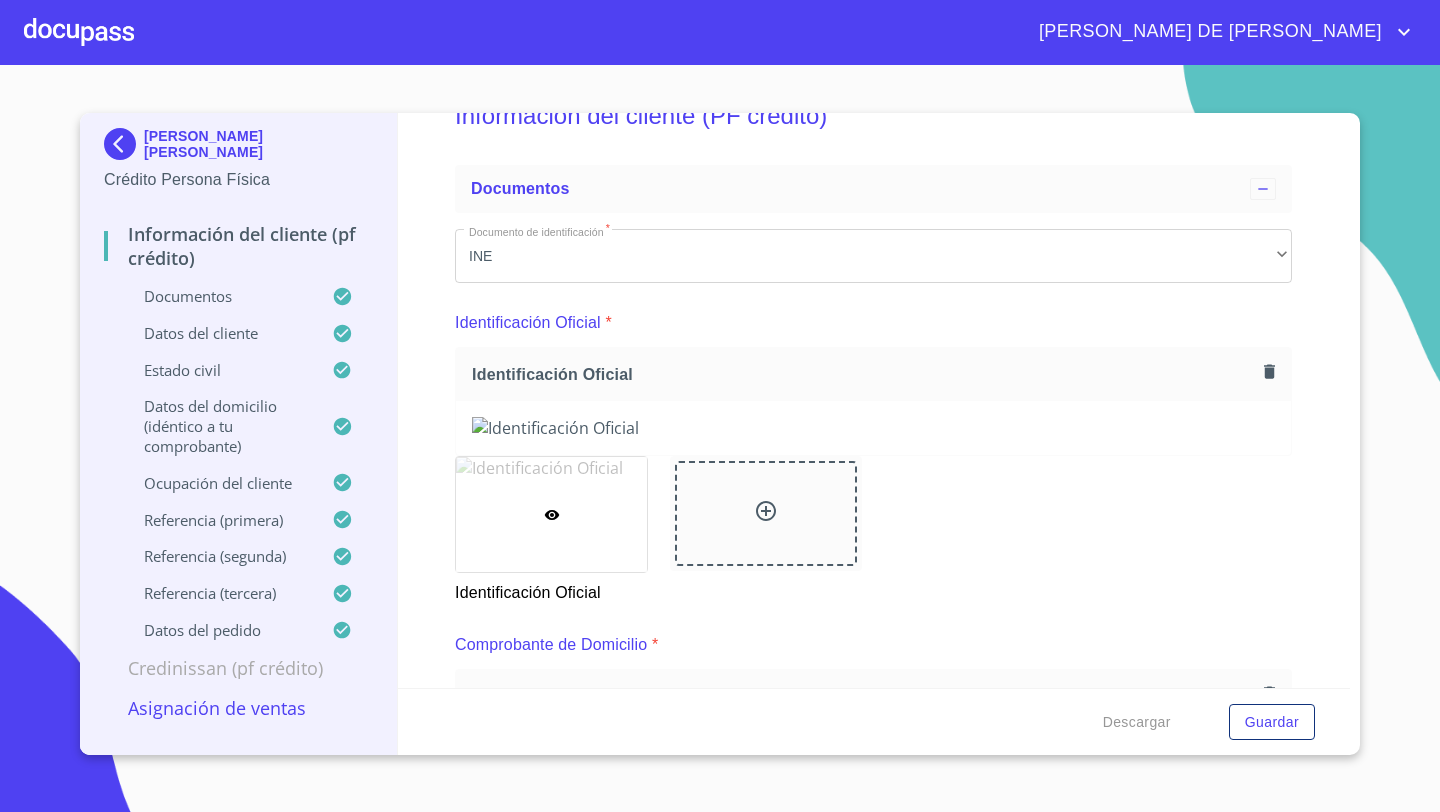 scroll, scrollTop: 0, scrollLeft: 0, axis: both 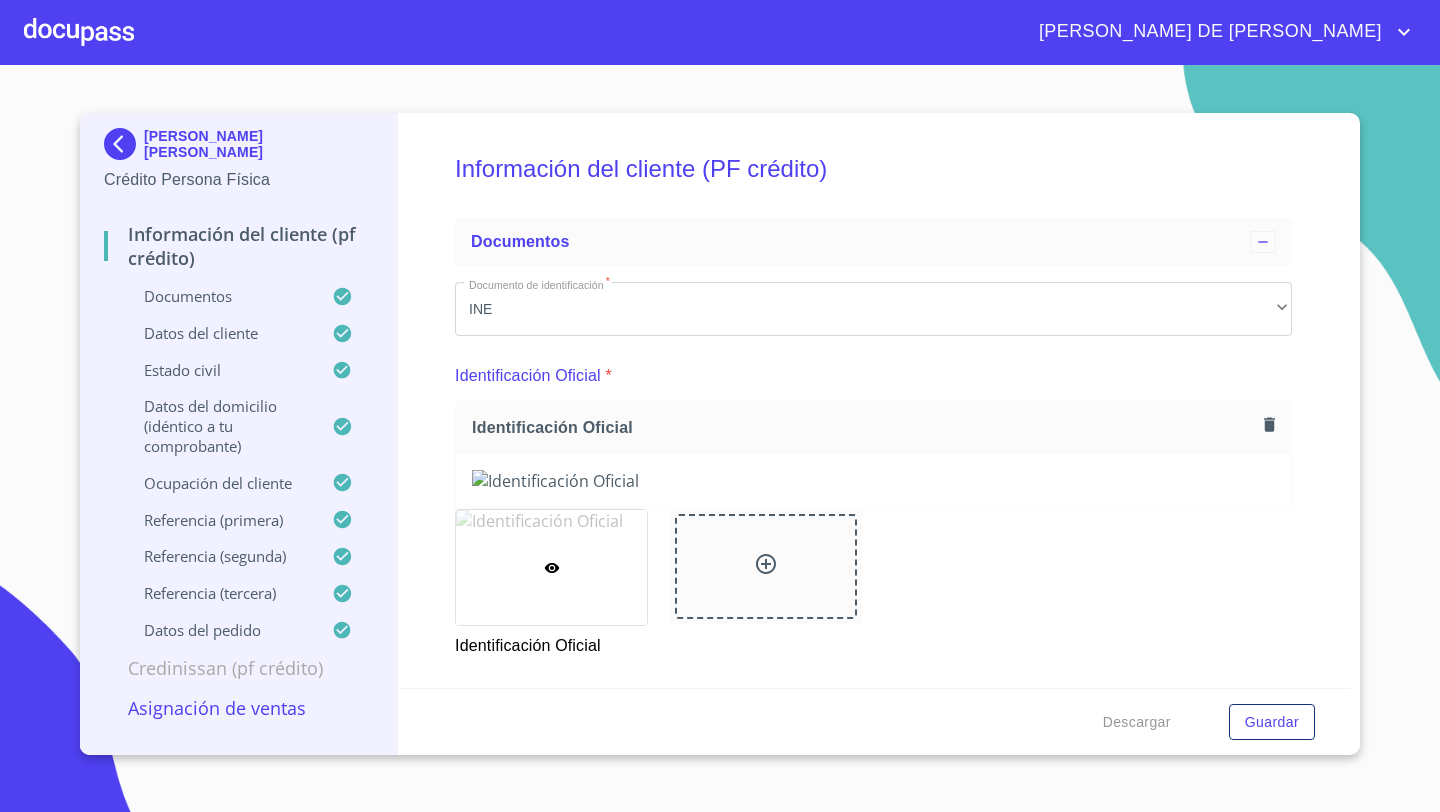 click 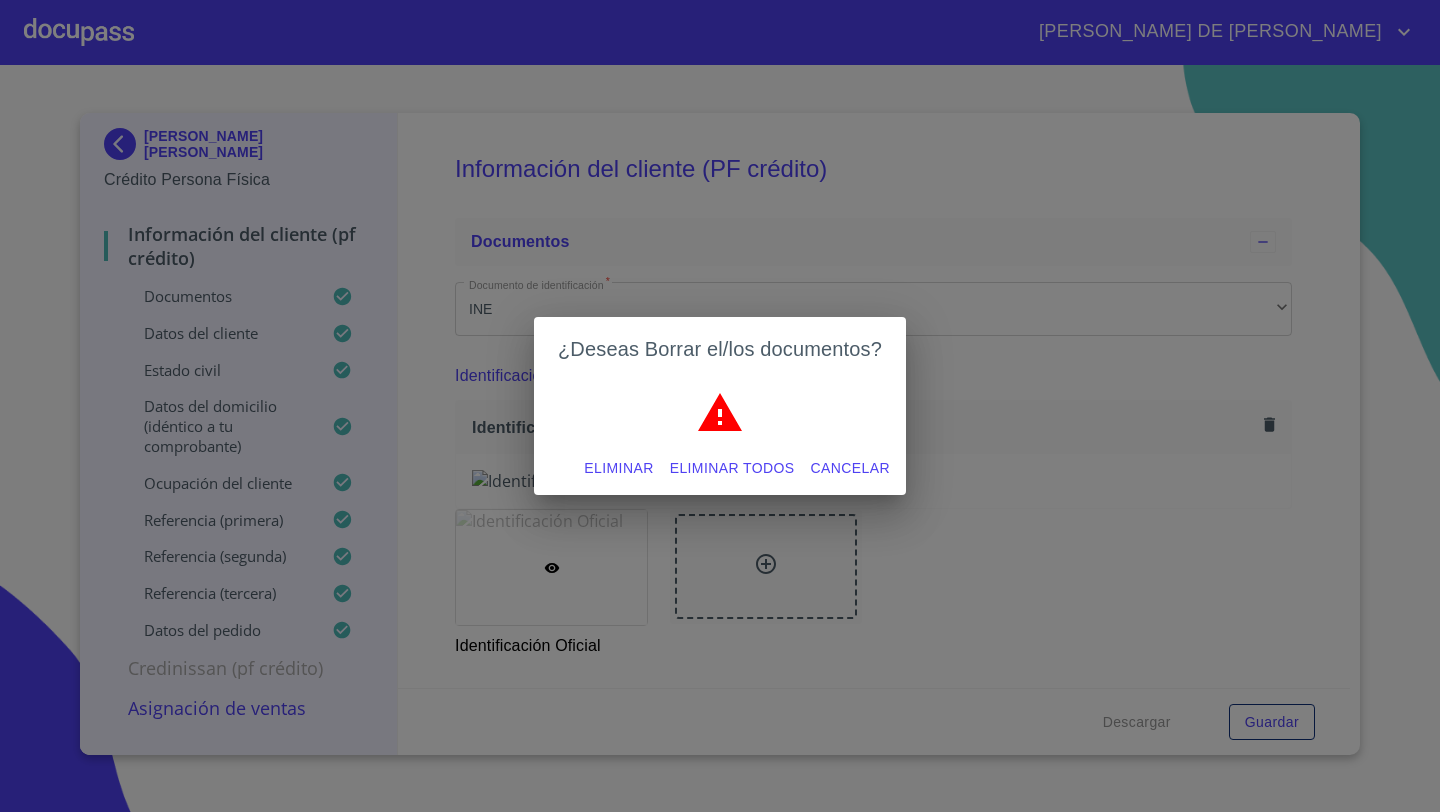 click on "Eliminar" at bounding box center (618, 468) 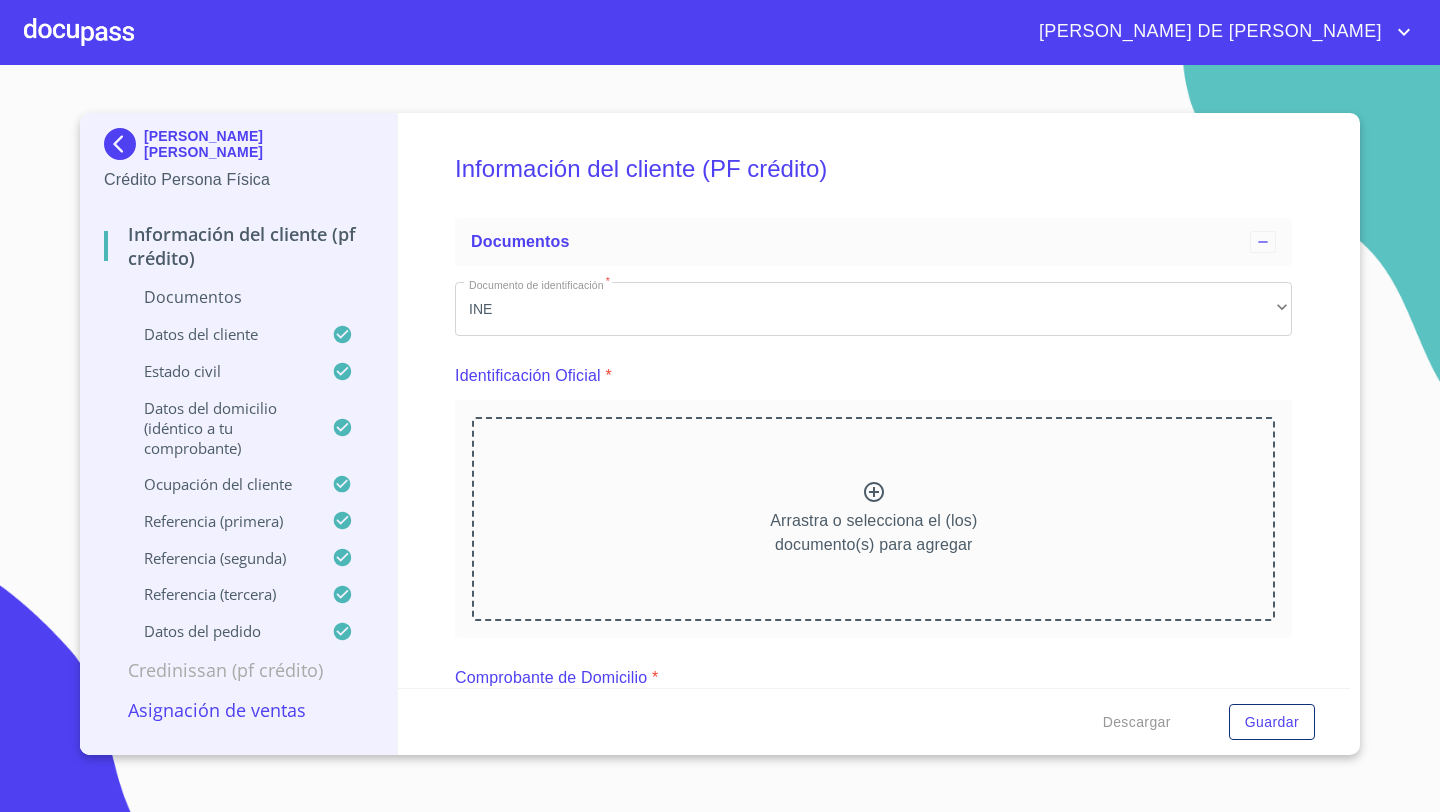 click on "Arrastra o selecciona el (los) documento(s) para agregar" at bounding box center (873, 533) 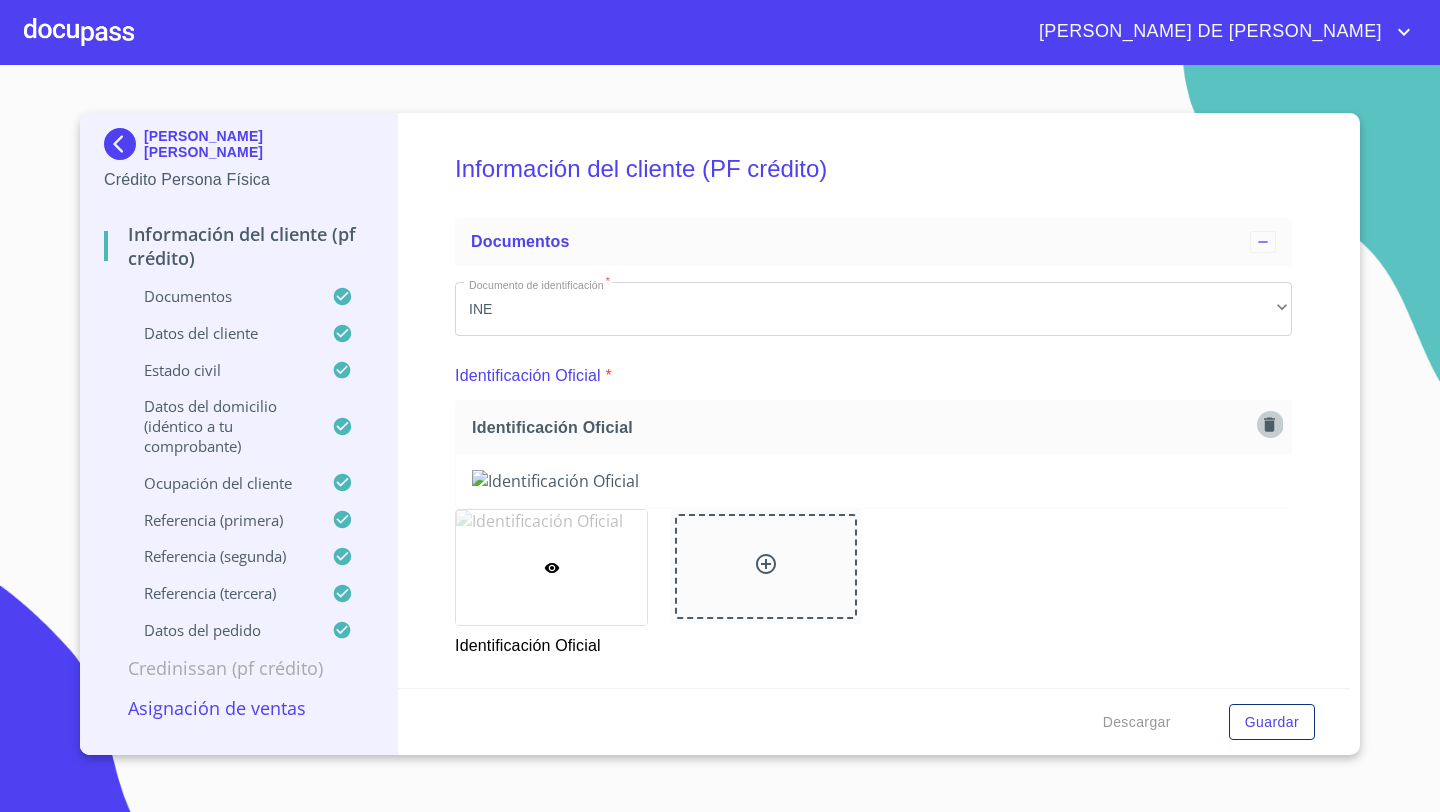 click 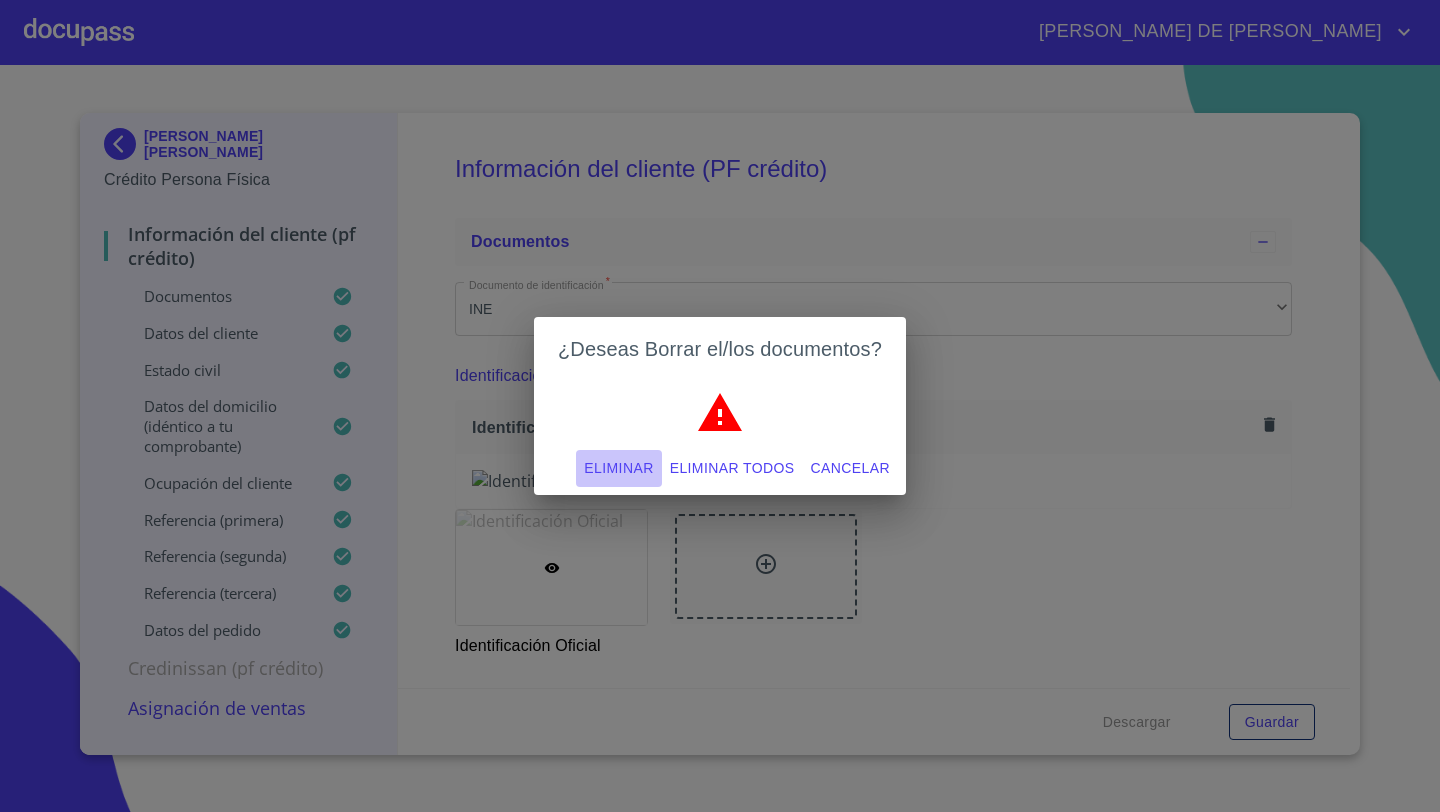 click on "Eliminar" at bounding box center (618, 468) 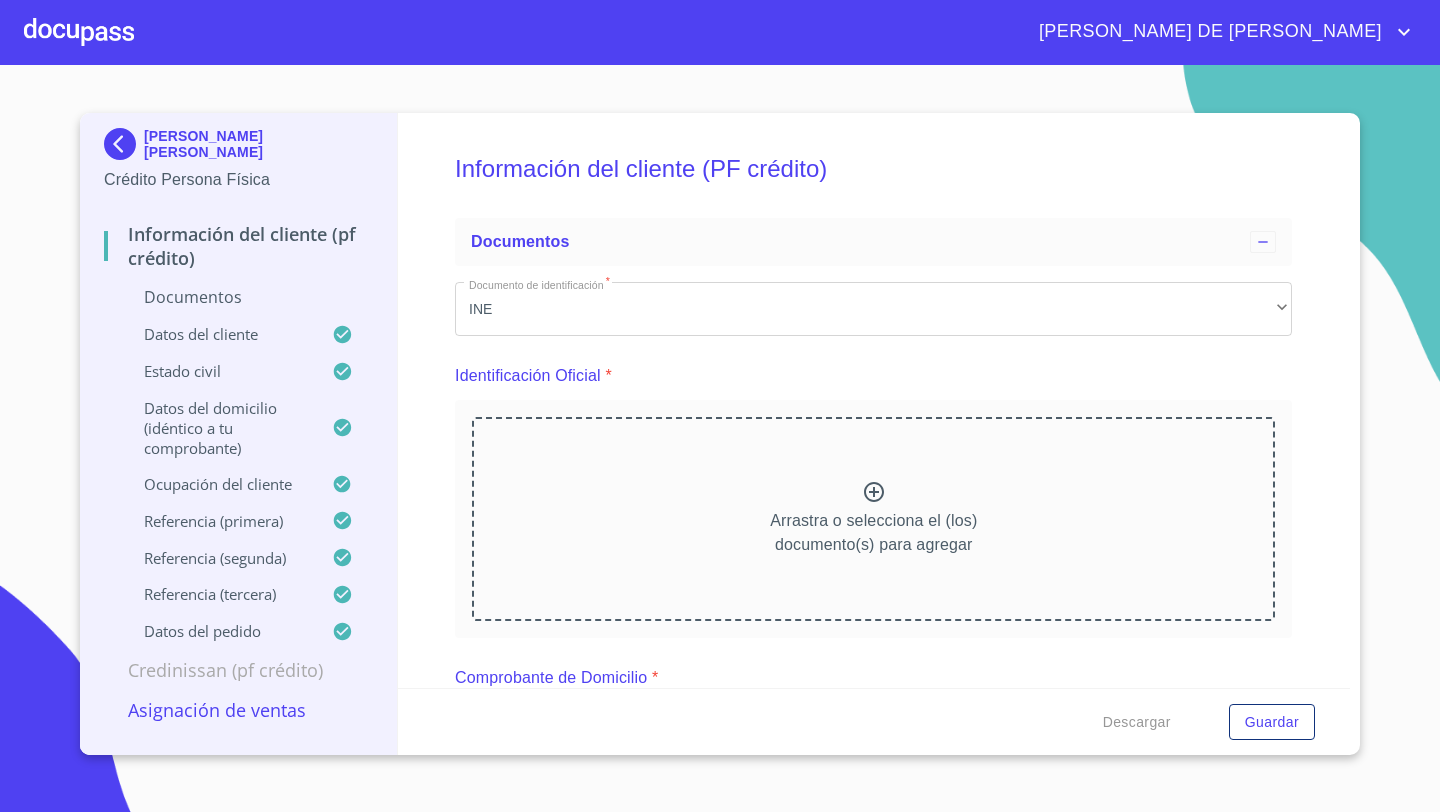 click on "Arrastra o selecciona el (los) documento(s) para agregar" at bounding box center (873, 519) 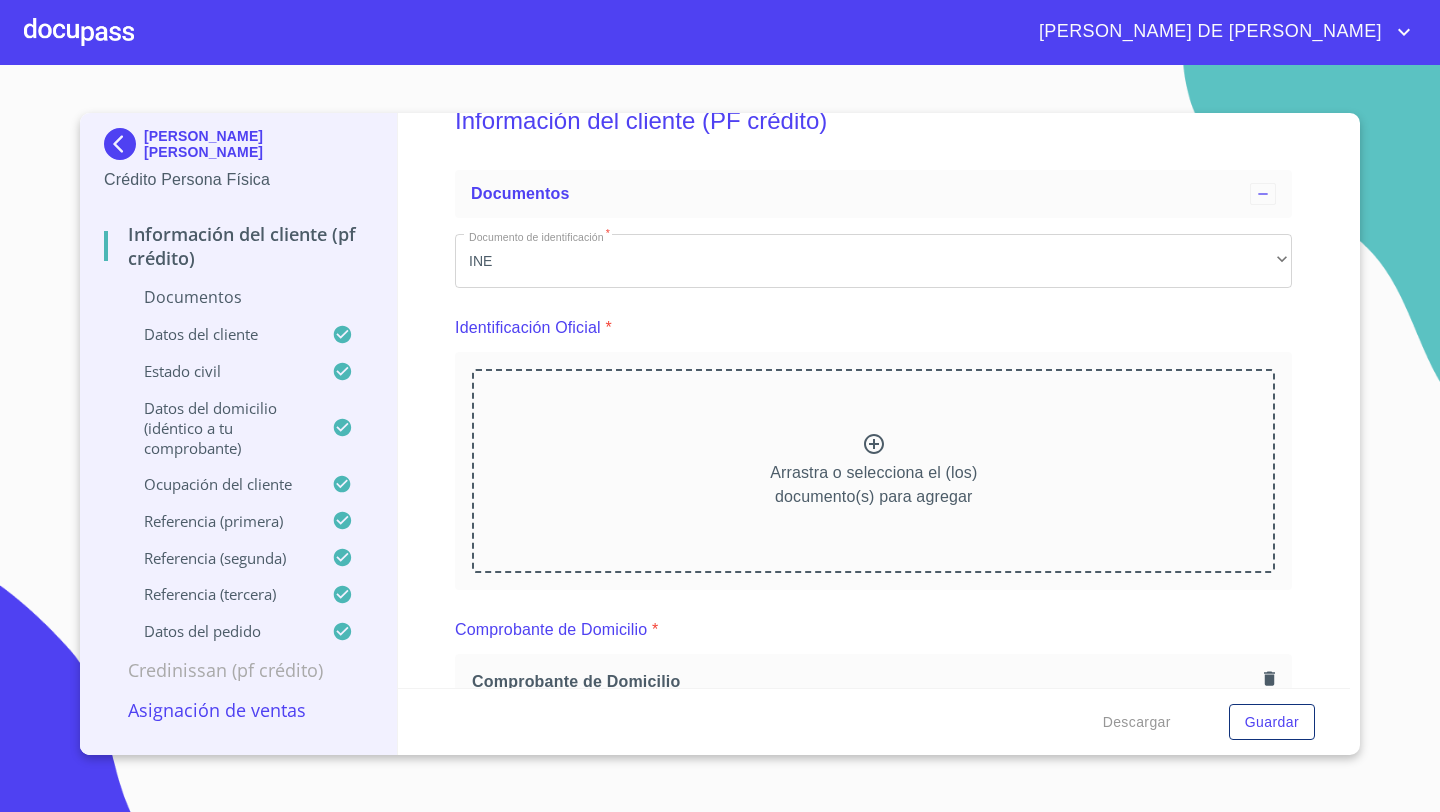 scroll, scrollTop: 0, scrollLeft: 0, axis: both 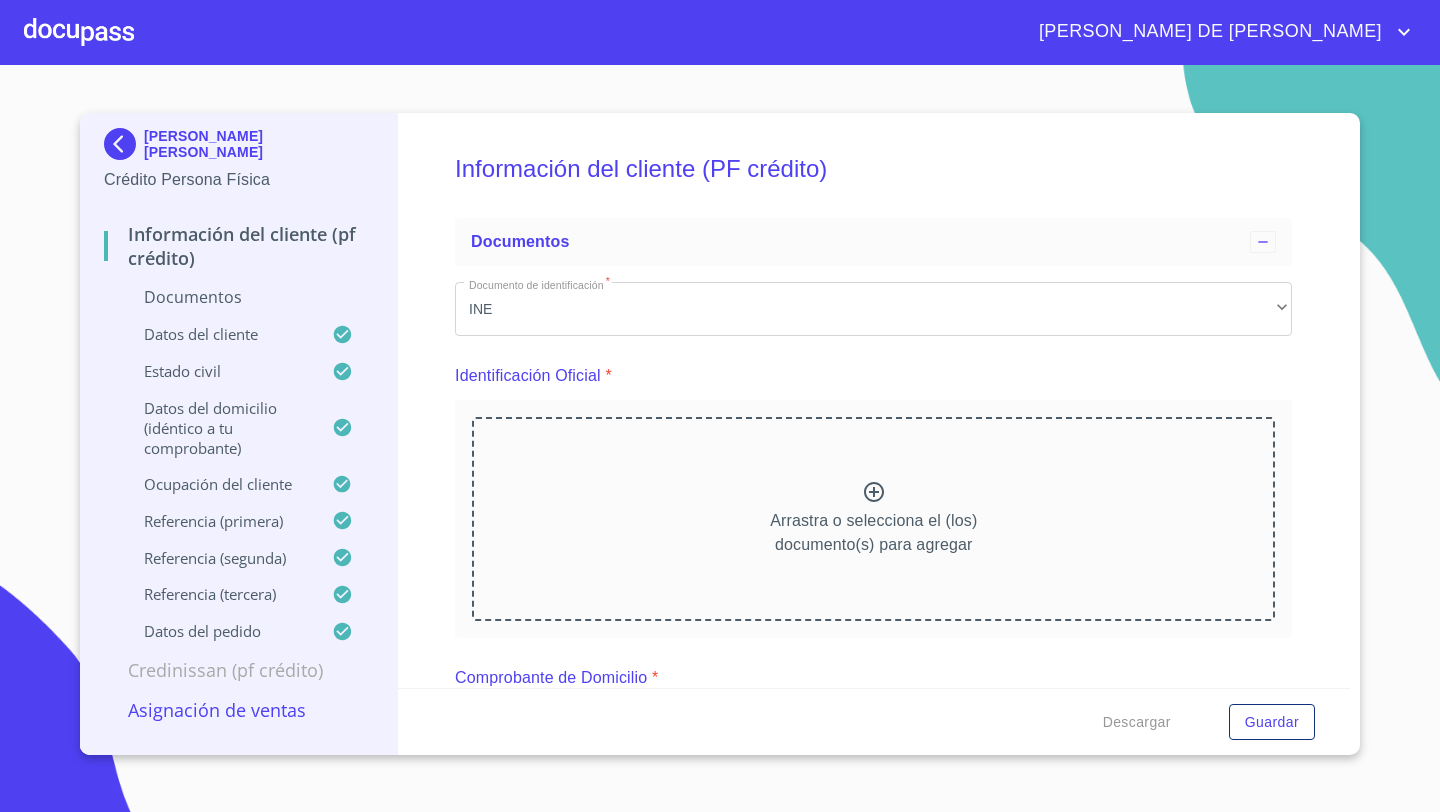 click on "Arrastra o selecciona el (los) documento(s) para agregar" at bounding box center [873, 519] 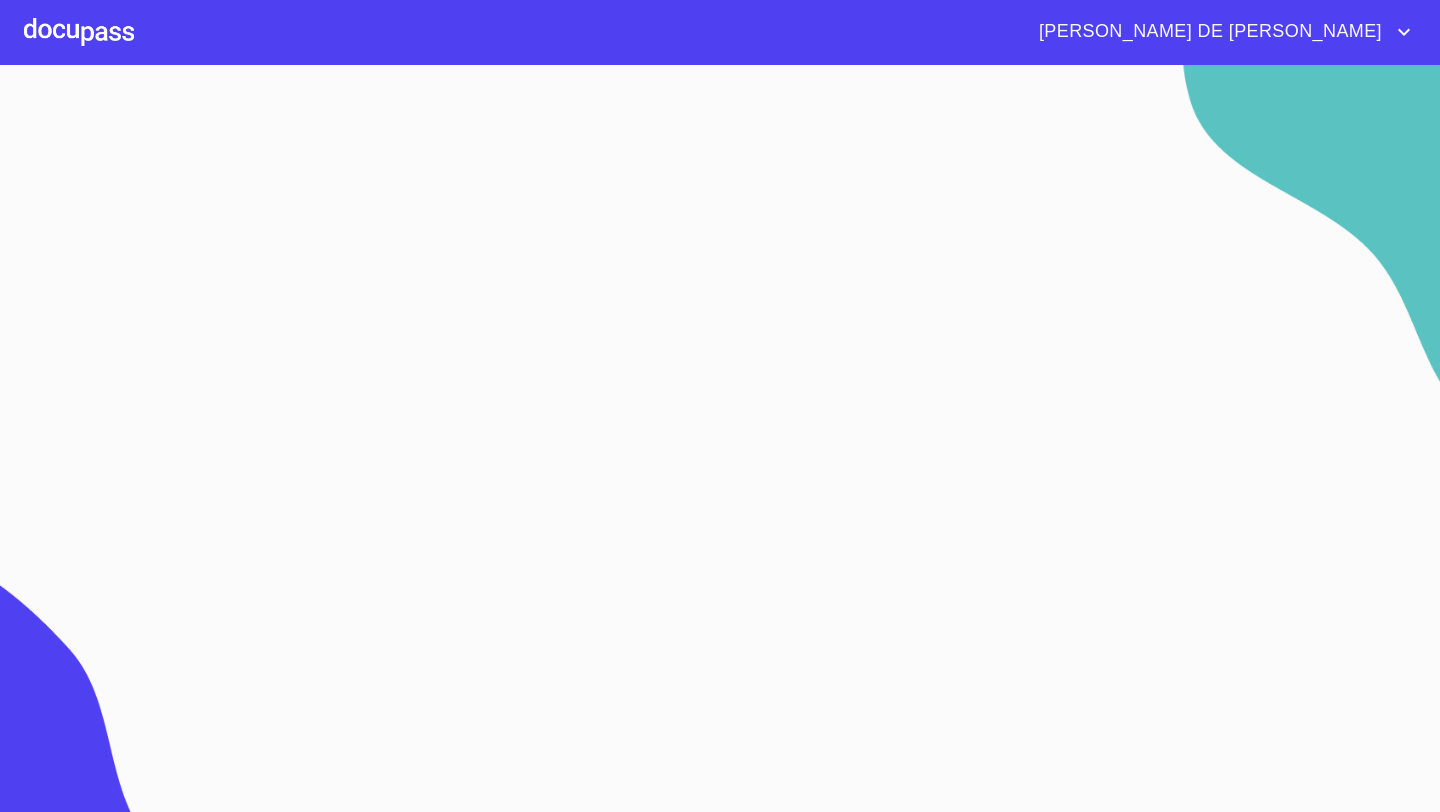 scroll, scrollTop: 0, scrollLeft: 0, axis: both 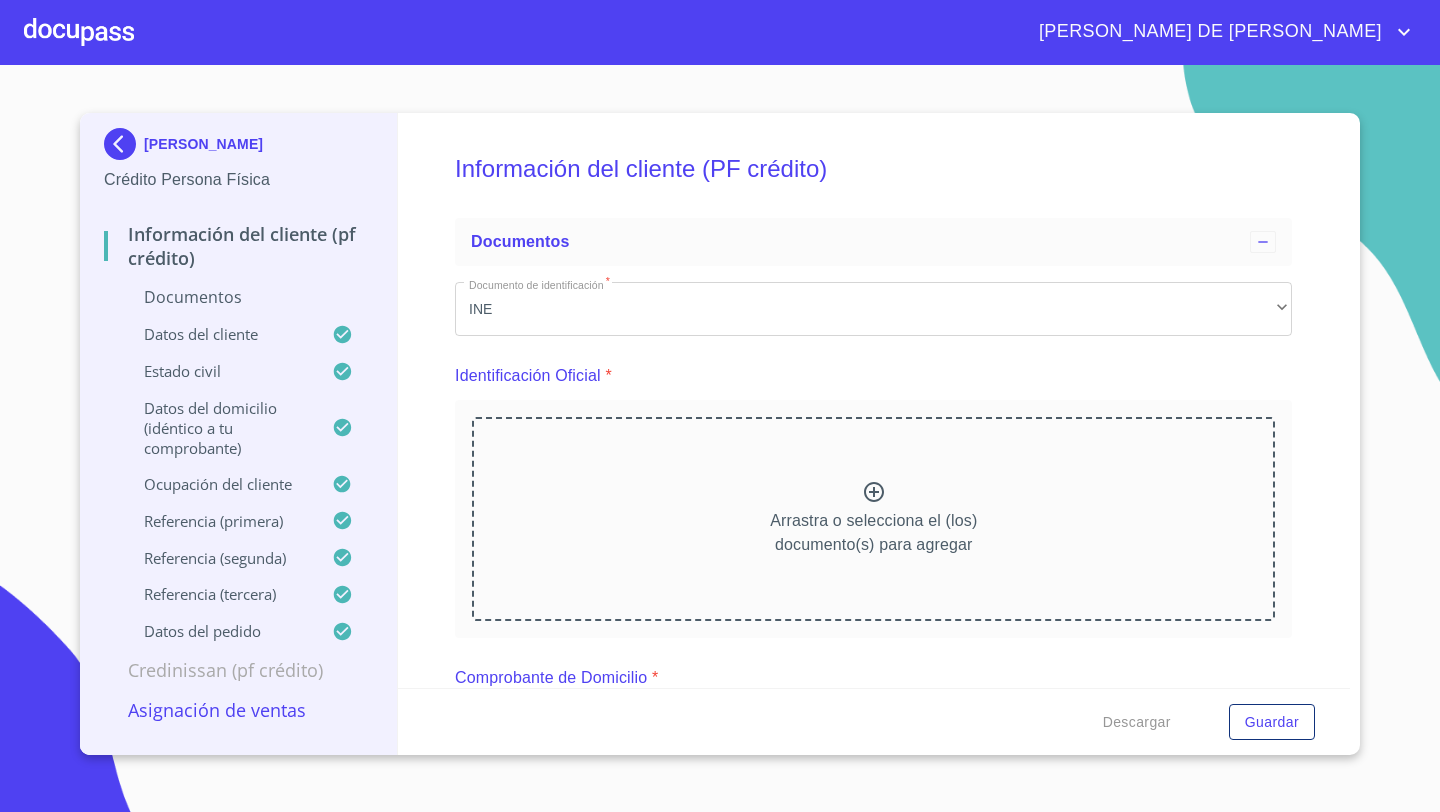 click on "Arrastra o selecciona el (los) documento(s) para agregar" at bounding box center (873, 519) 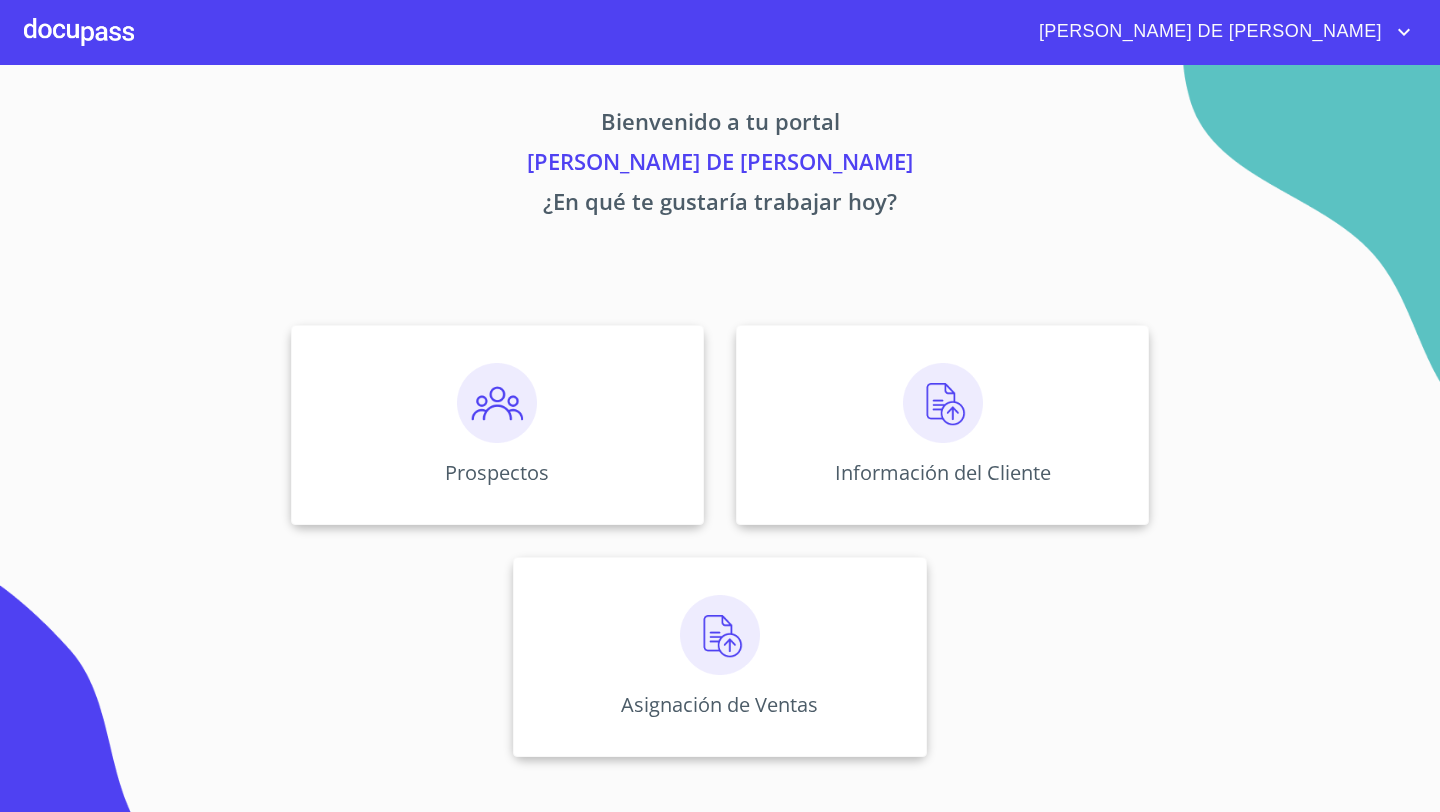 click at bounding box center (79, 32) 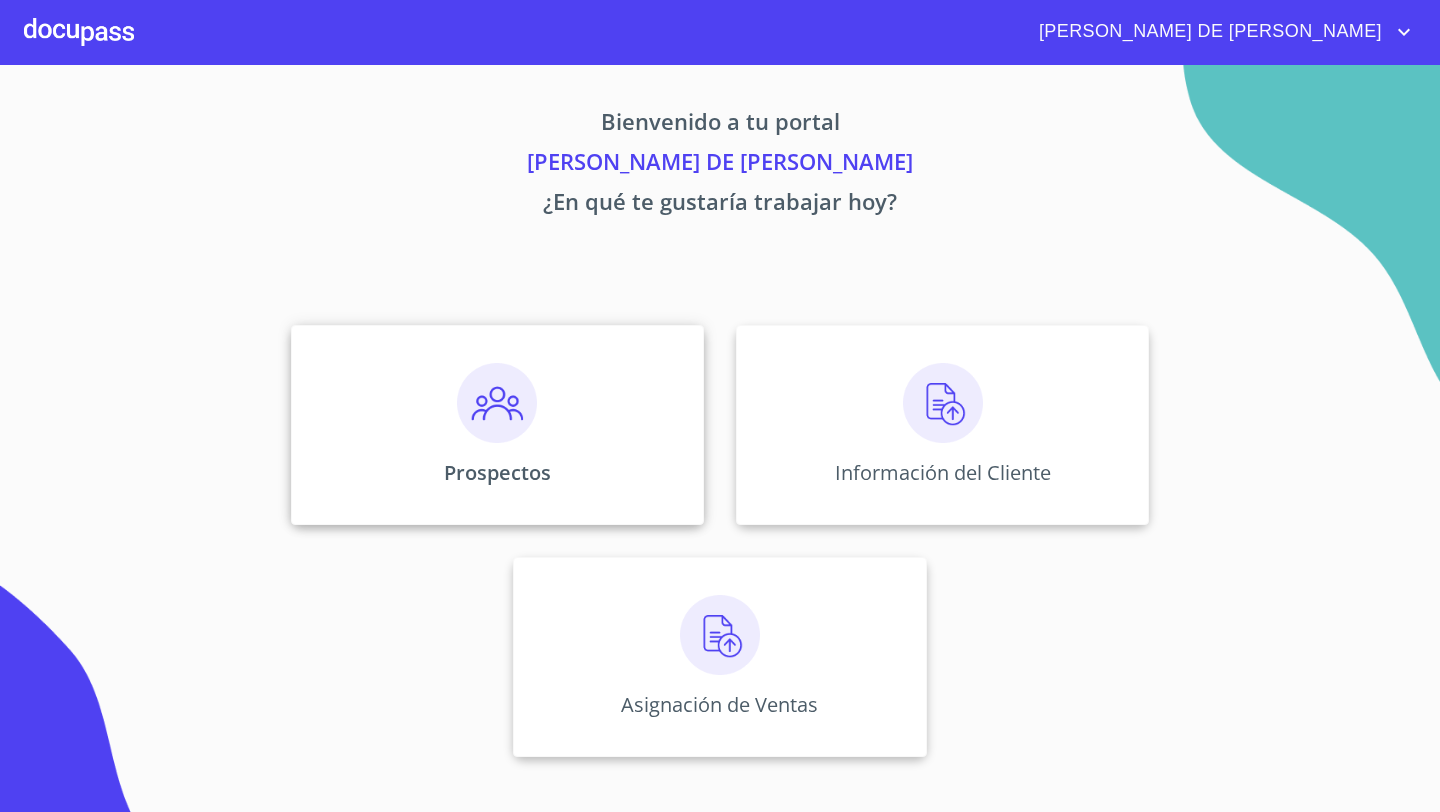 click at bounding box center [497, 403] 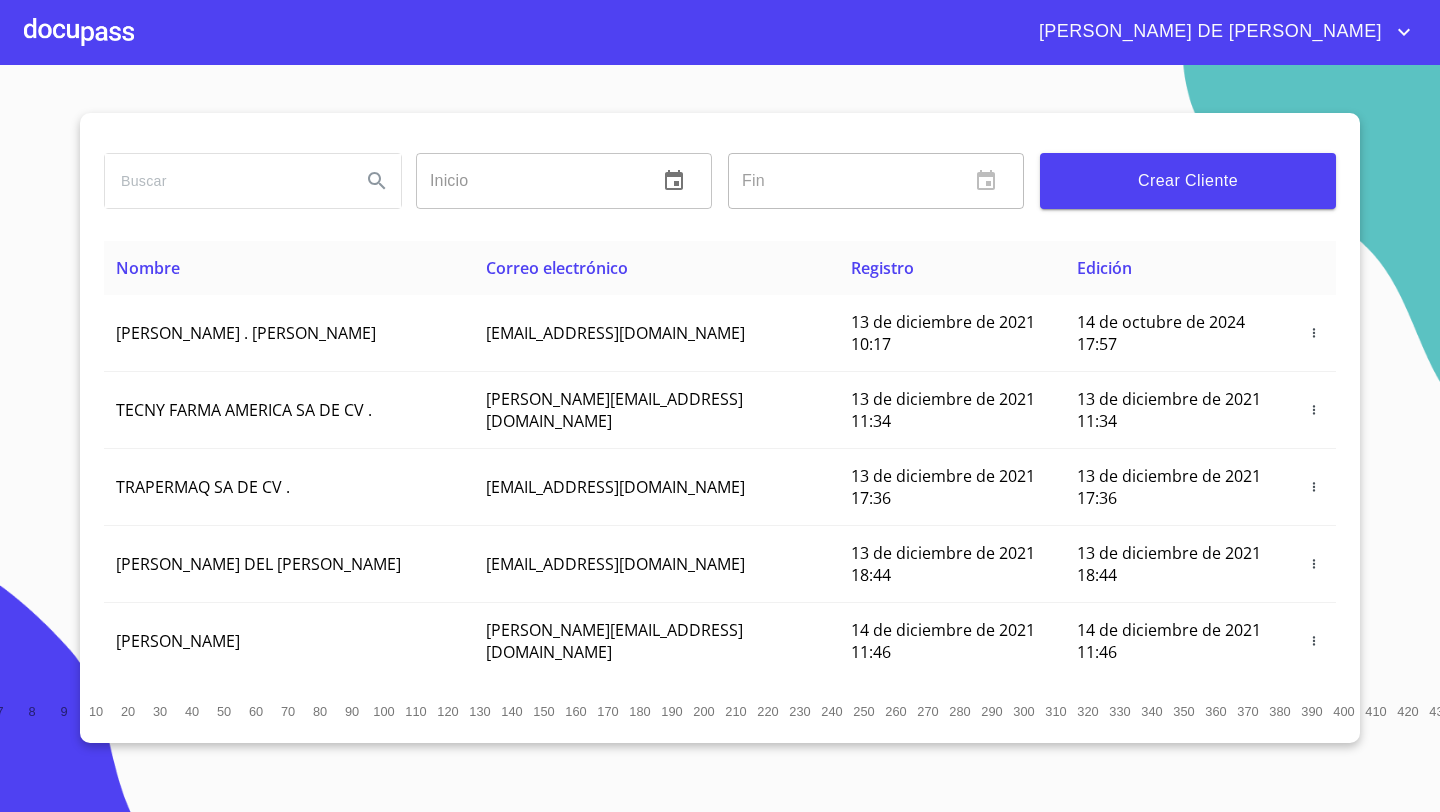 click at bounding box center (79, 32) 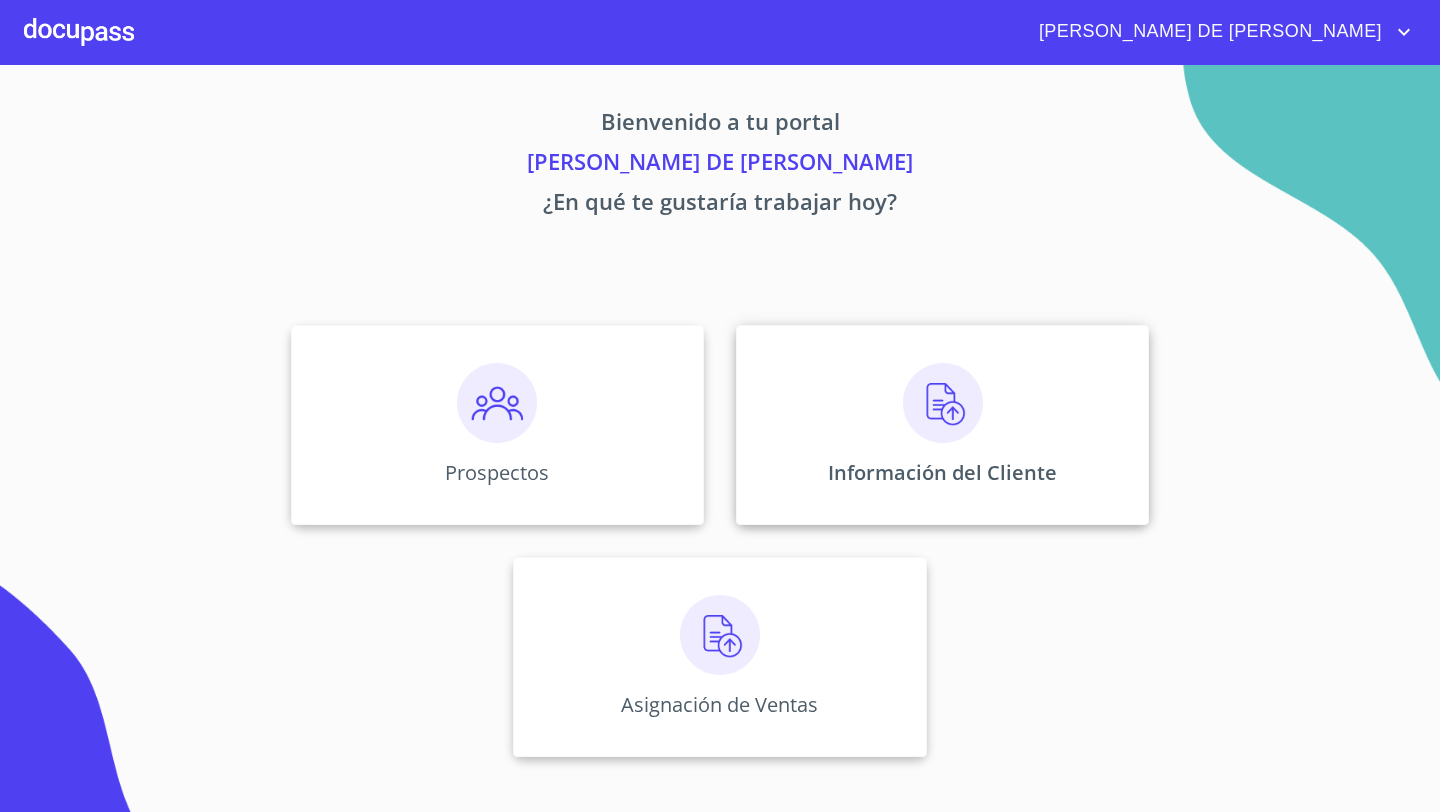 click at bounding box center [943, 403] 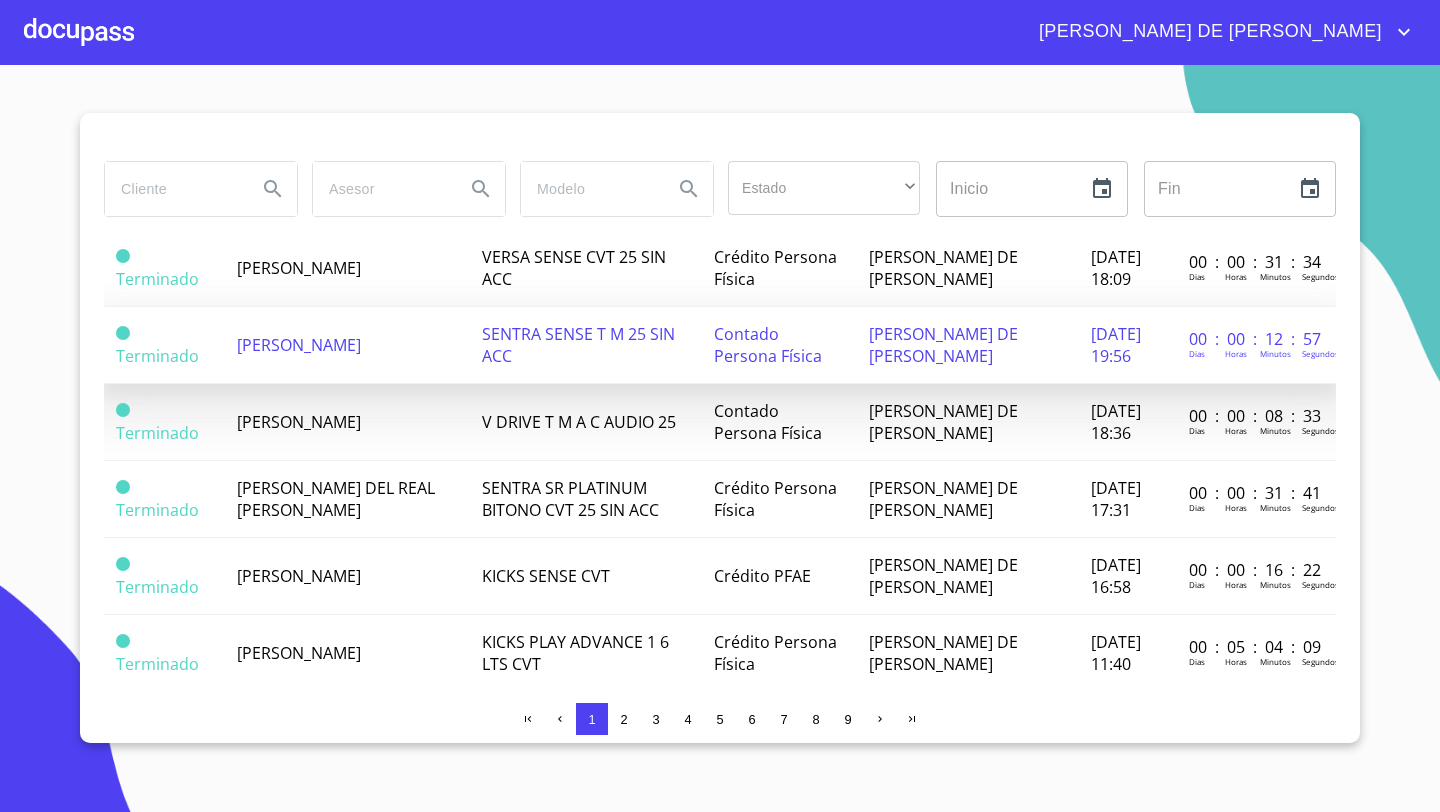 scroll, scrollTop: 251, scrollLeft: 0, axis: vertical 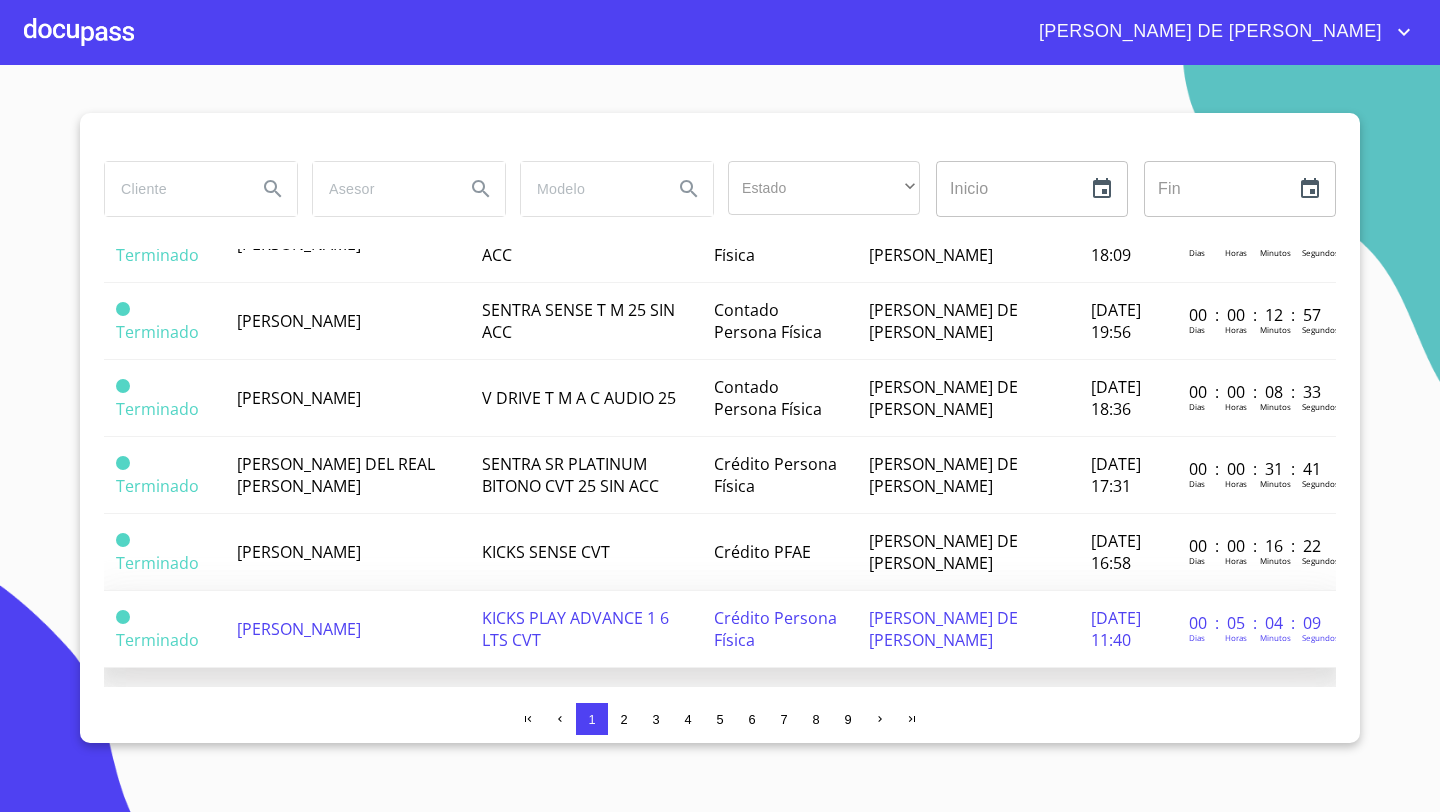 click on "[PERSON_NAME]  [PERSON_NAME]" at bounding box center (299, 629) 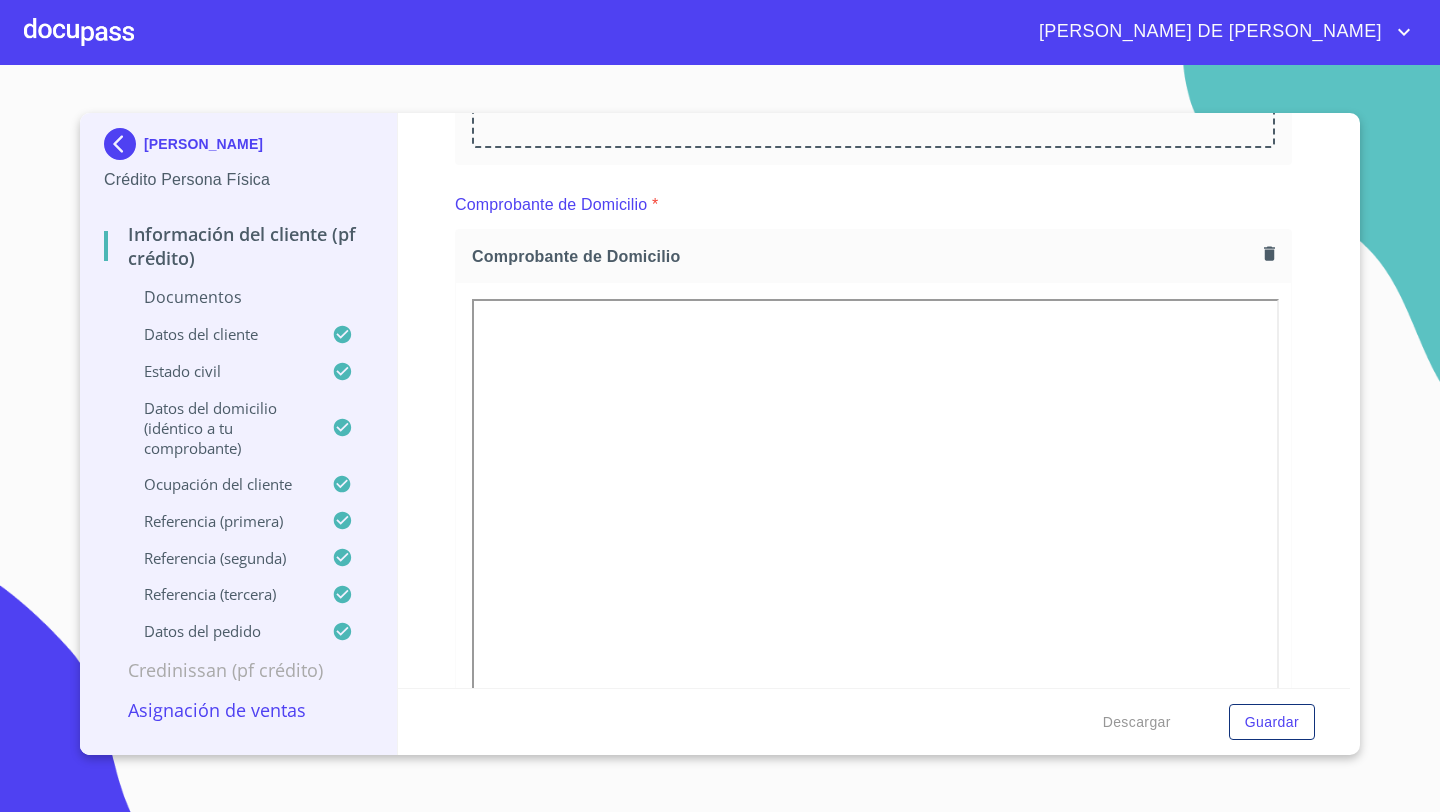 scroll, scrollTop: 0, scrollLeft: 0, axis: both 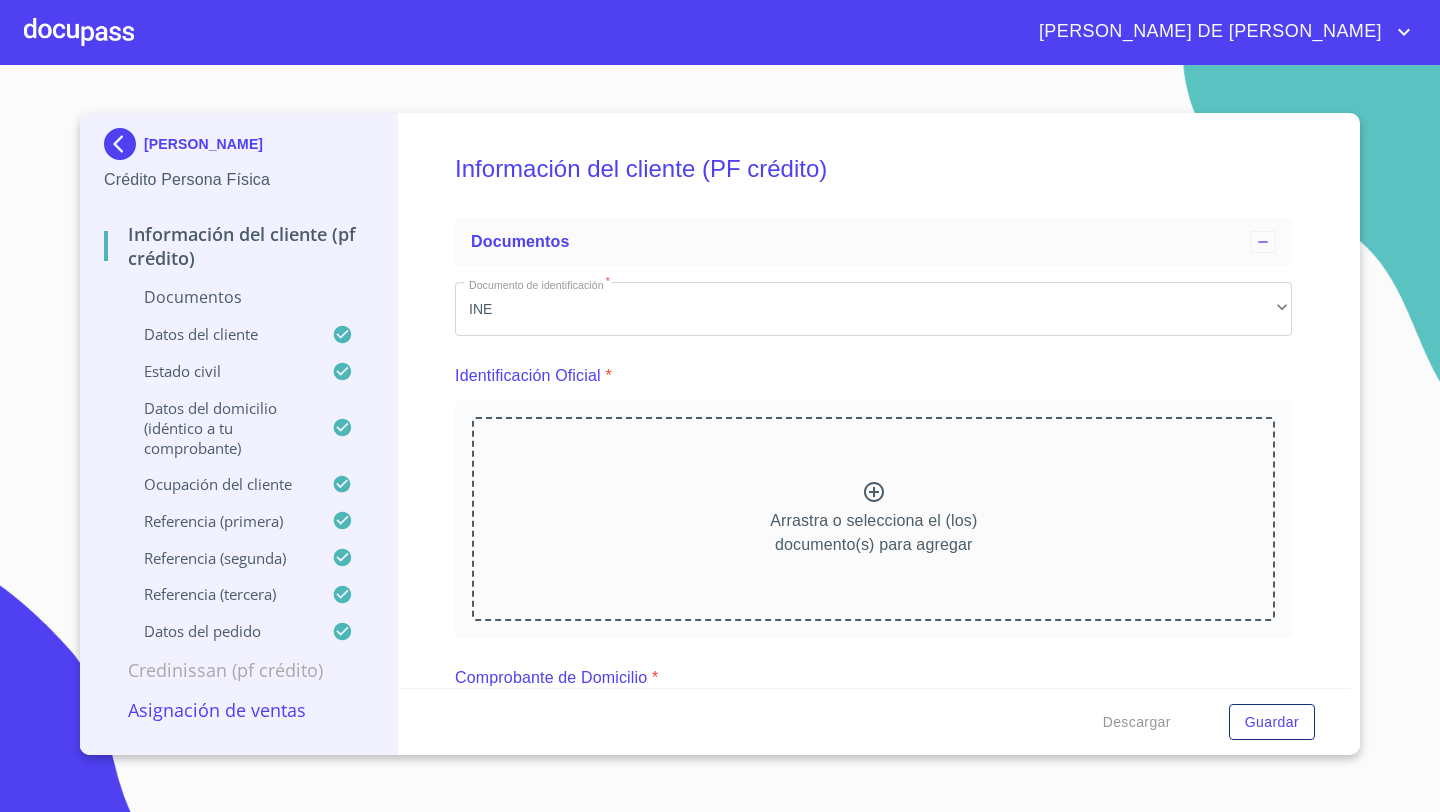 click on "Arrastra o selecciona el (los) documento(s) para agregar" at bounding box center [873, 519] 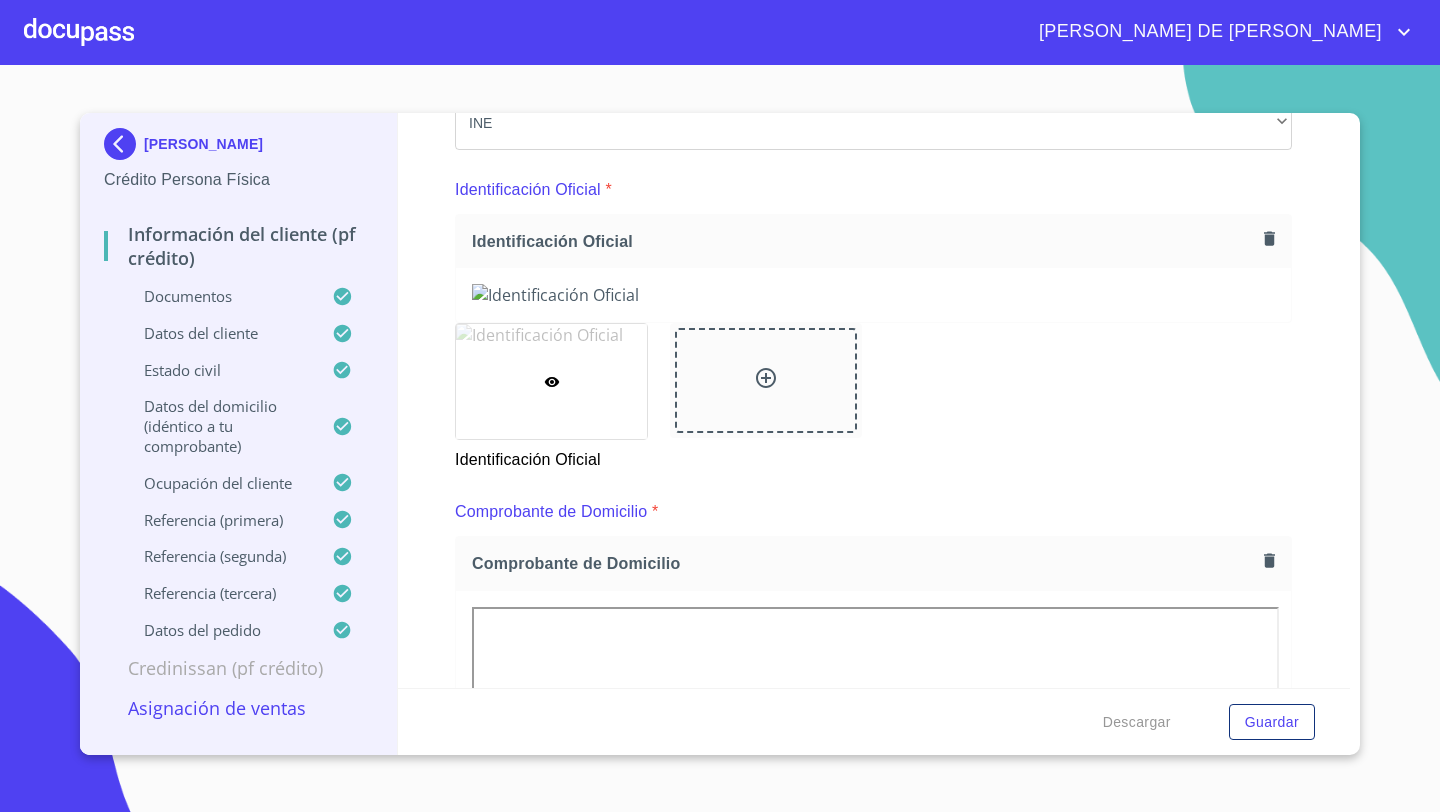 scroll, scrollTop: 0, scrollLeft: 0, axis: both 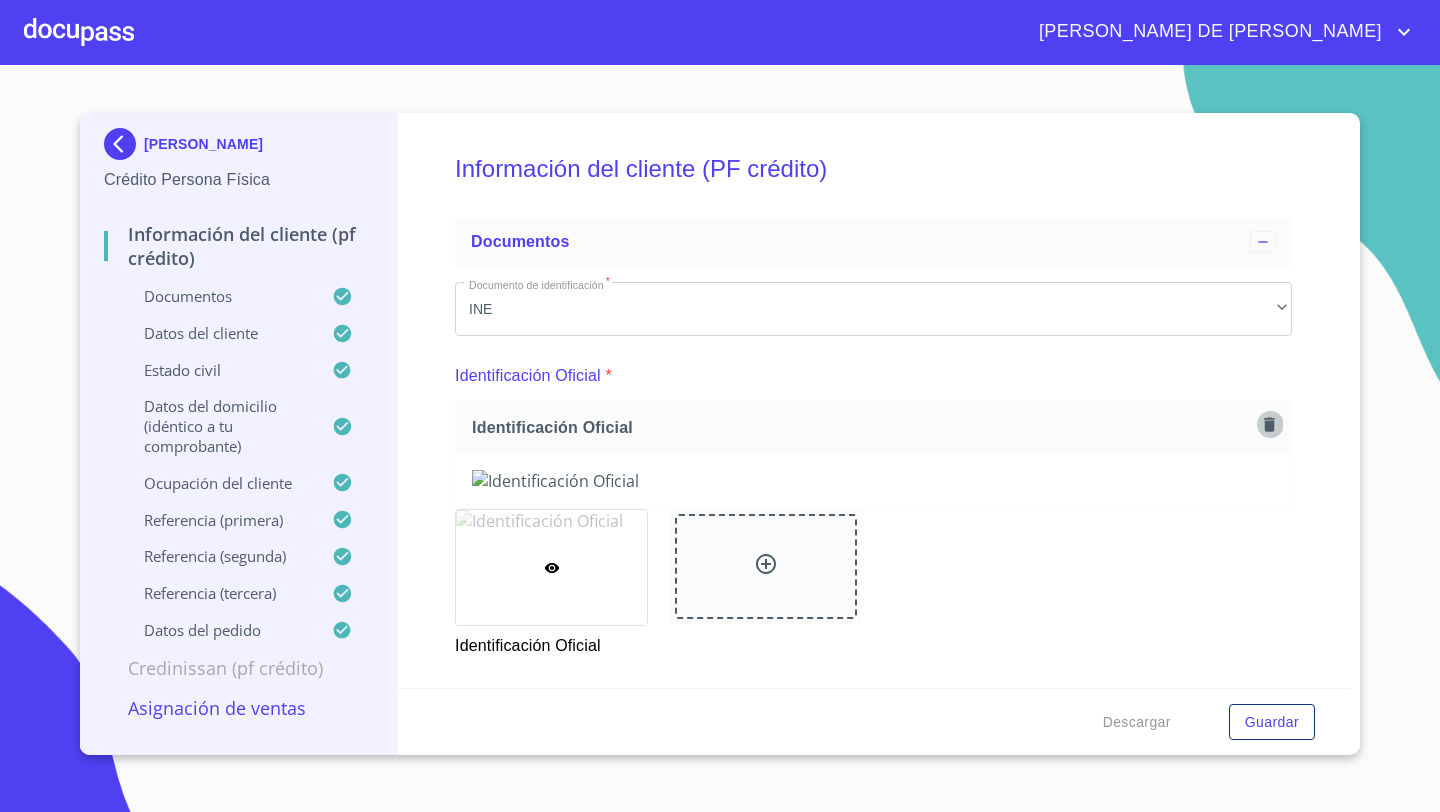 click 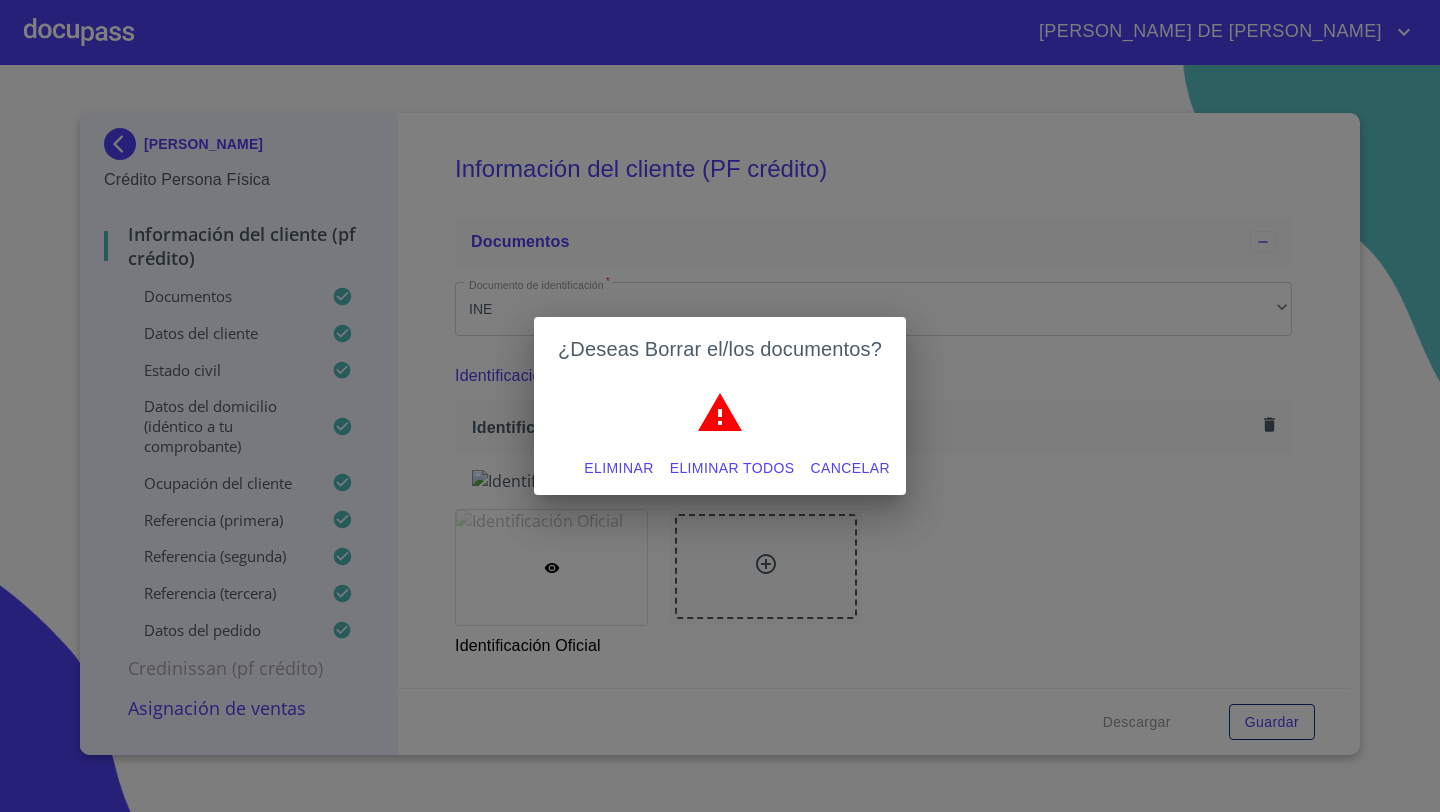 click on "Eliminar" at bounding box center [618, 468] 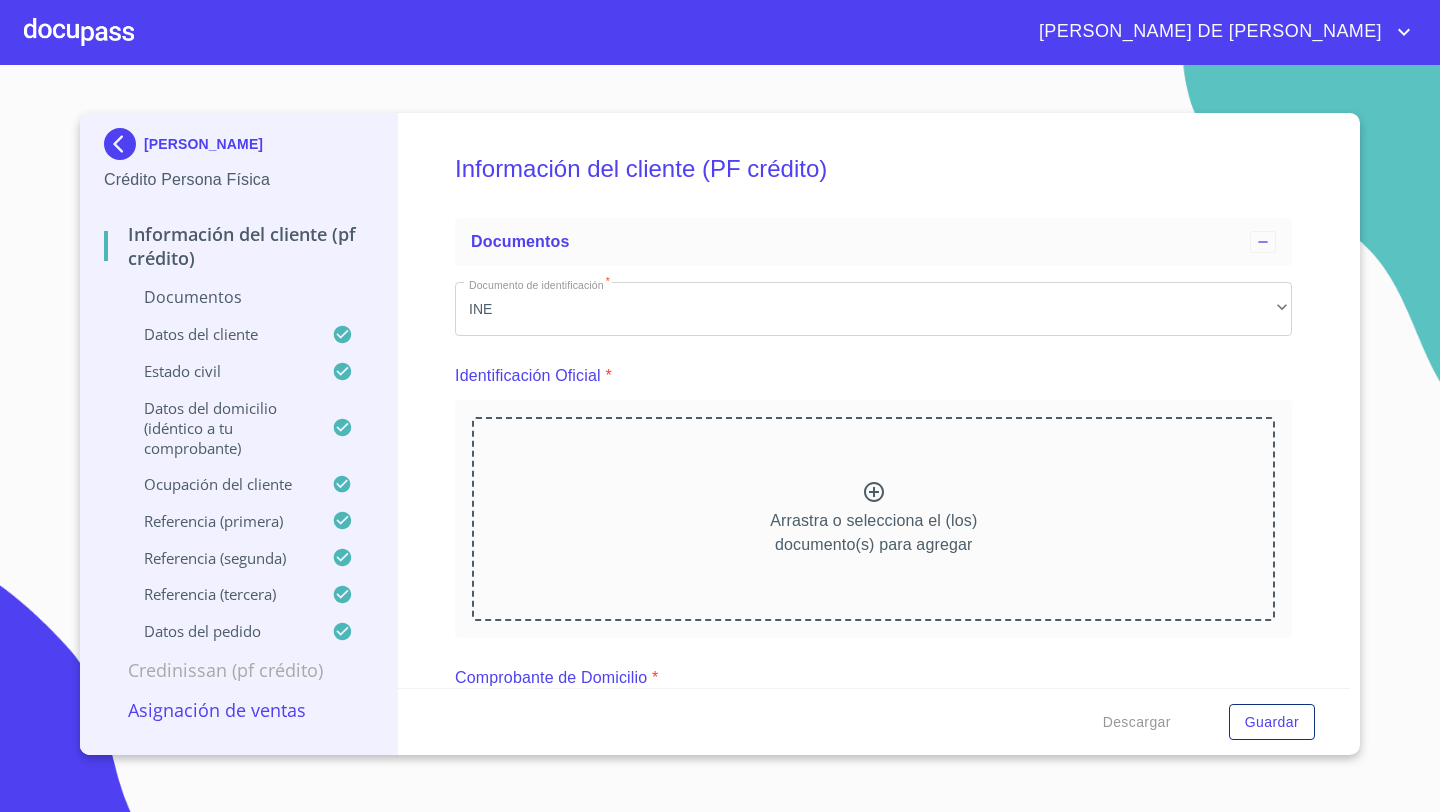 click on "Arrastra o selecciona el (los) documento(s) para agregar" at bounding box center [873, 519] 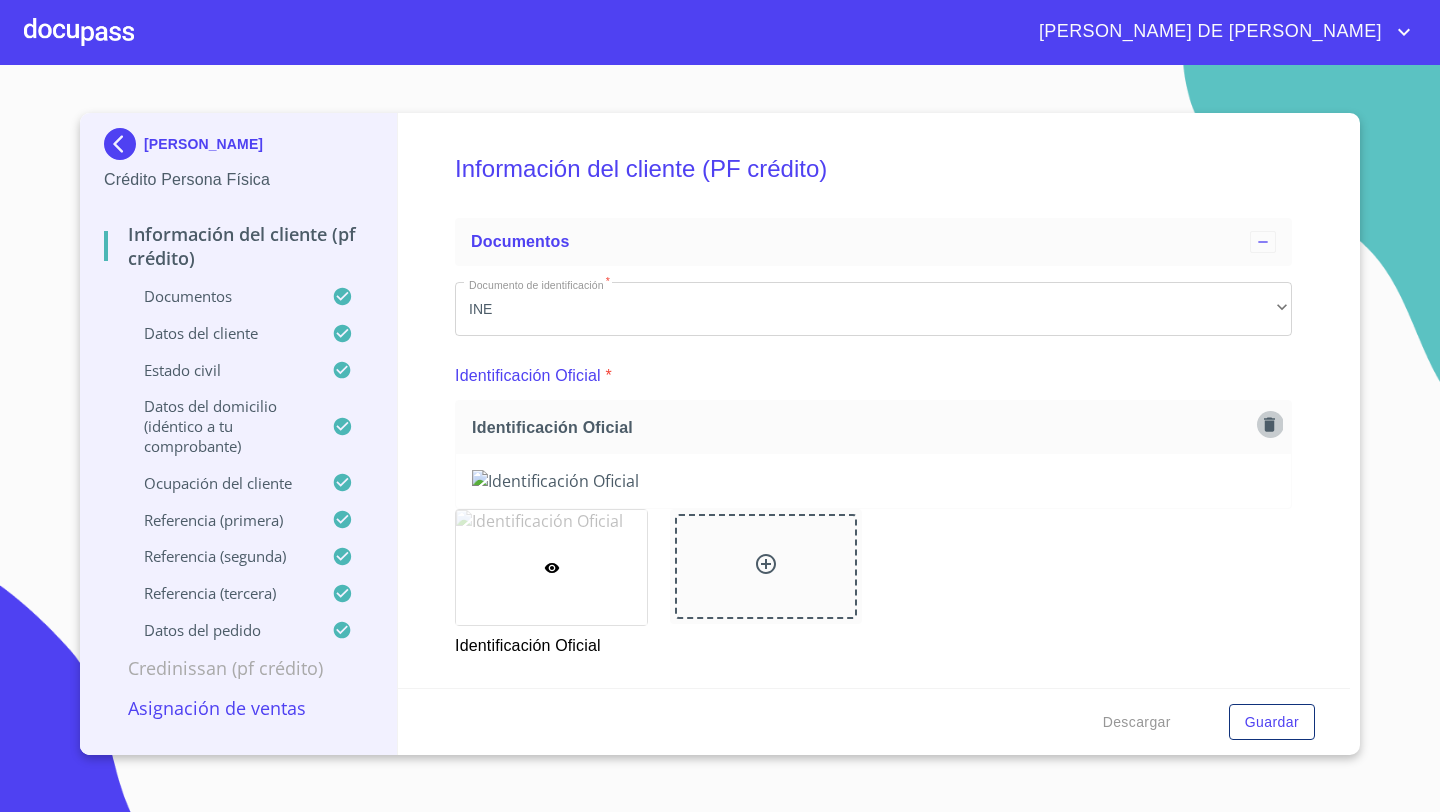 click 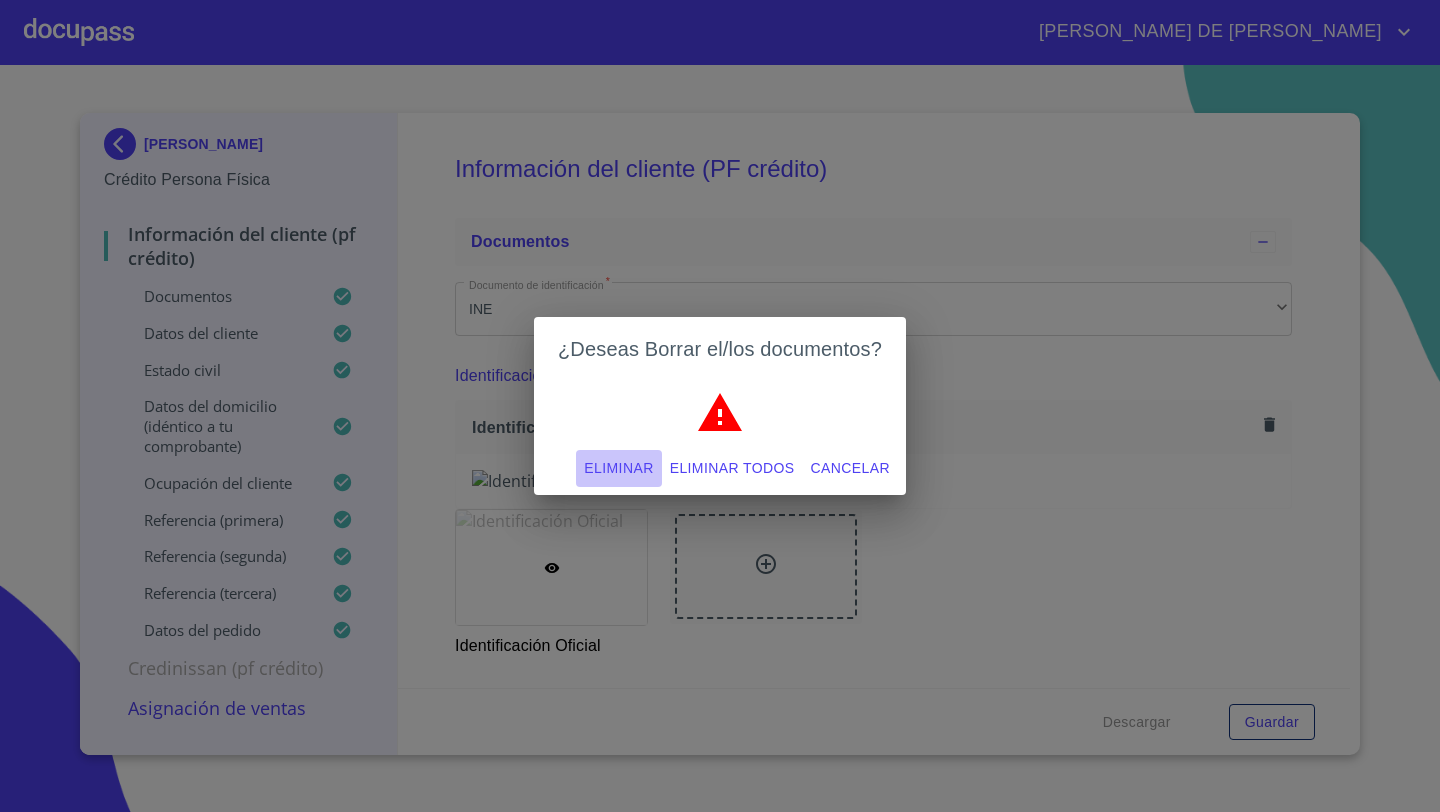click on "Eliminar" at bounding box center (618, 468) 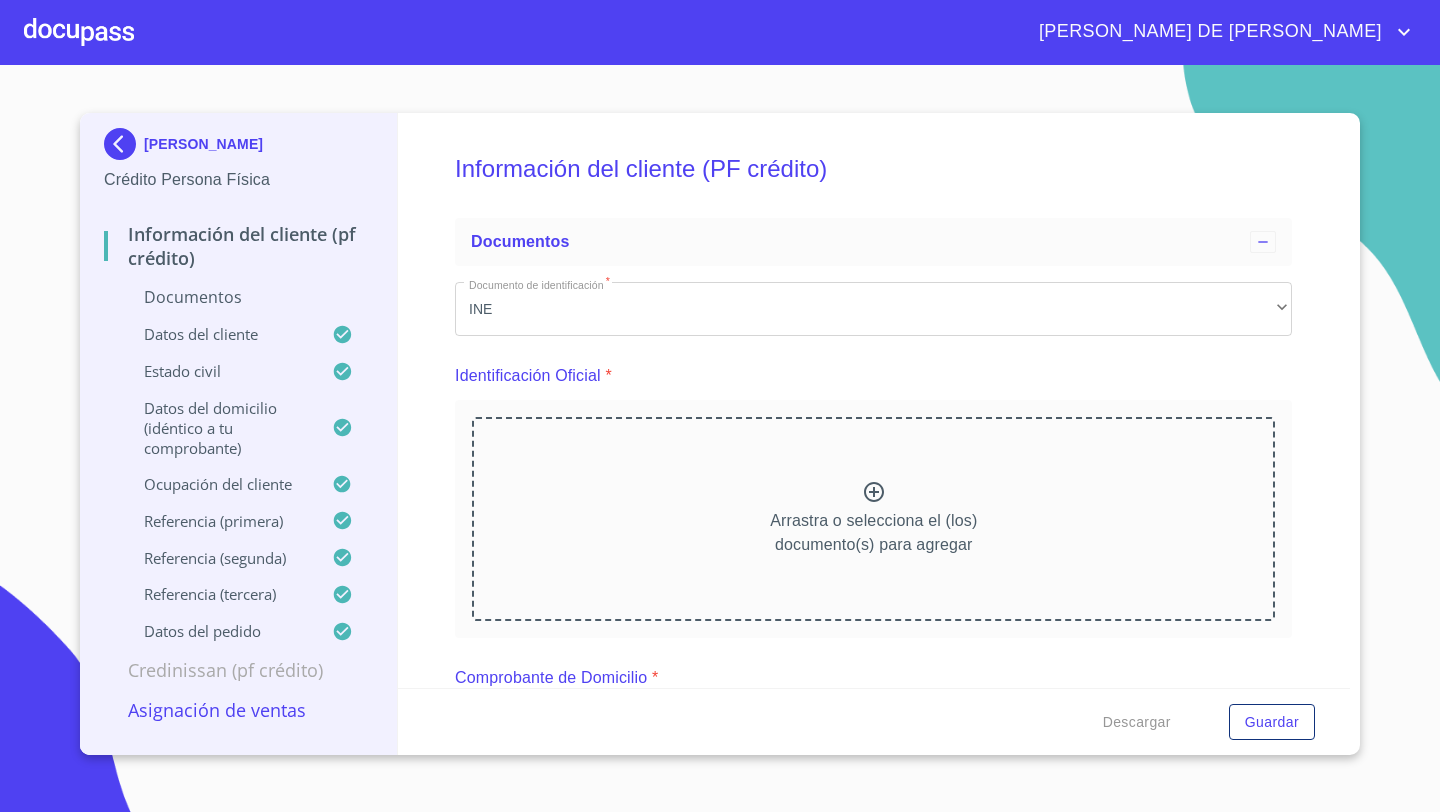 click on "Arrastra o selecciona el (los) documento(s) para agregar" at bounding box center (873, 519) 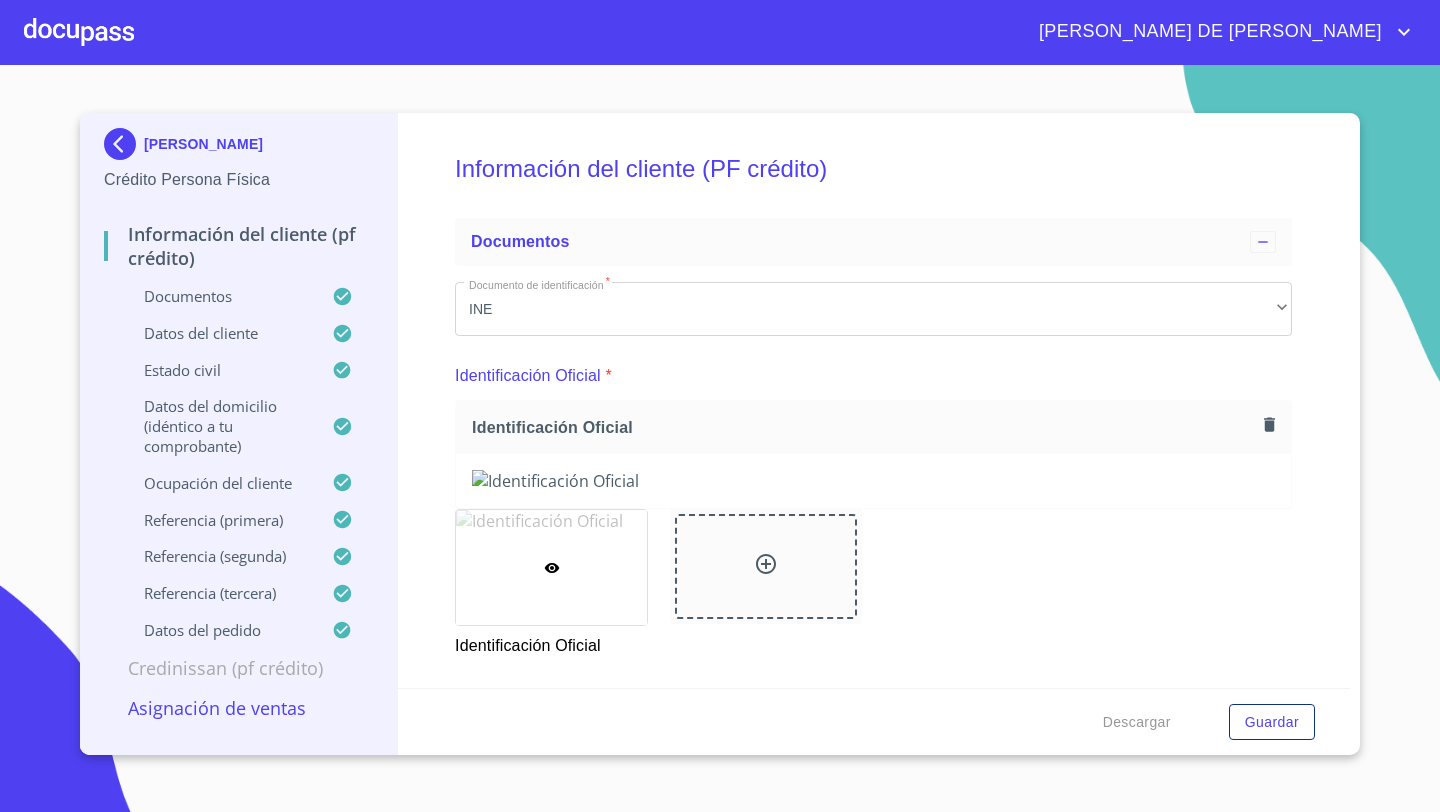 click 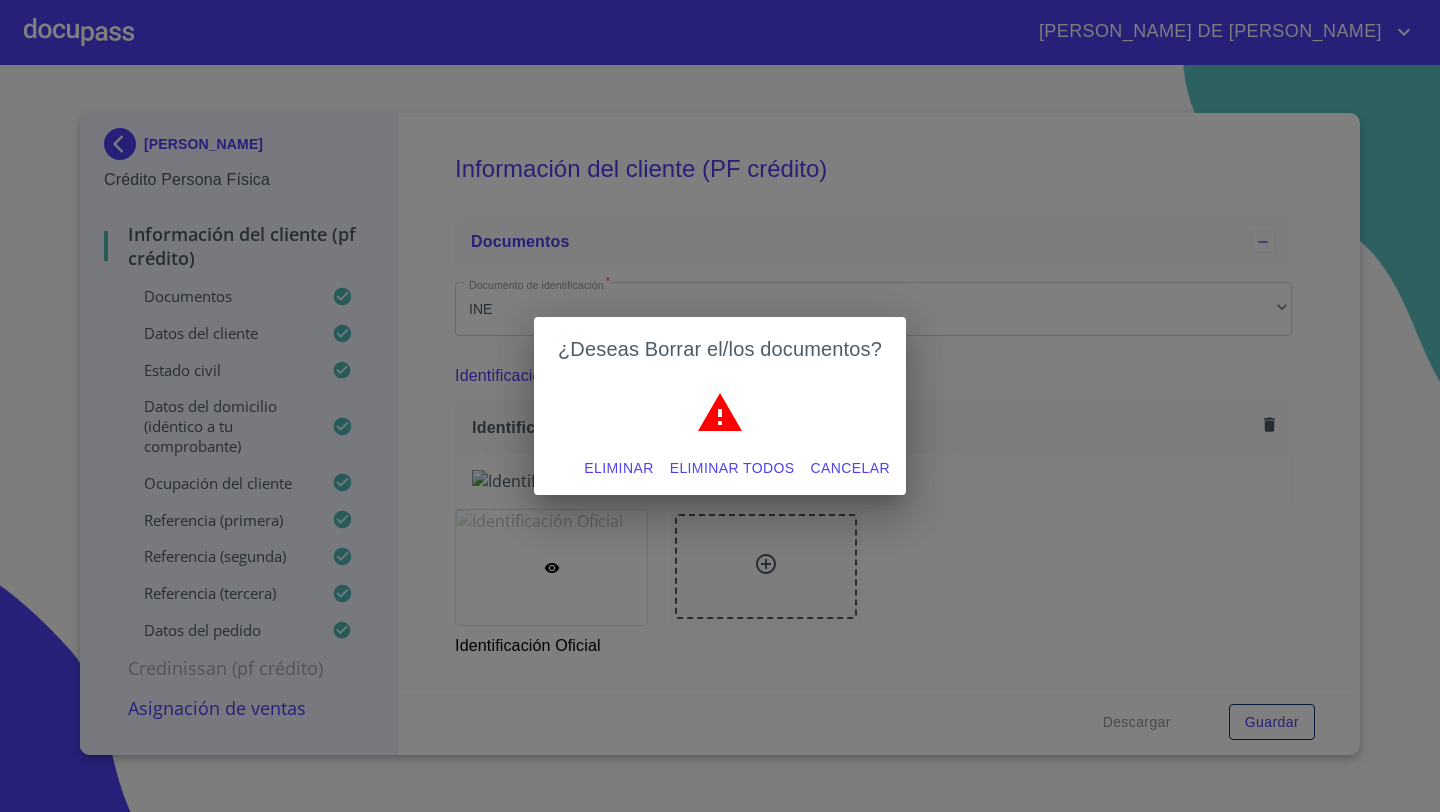 click on "Eliminar" at bounding box center [618, 468] 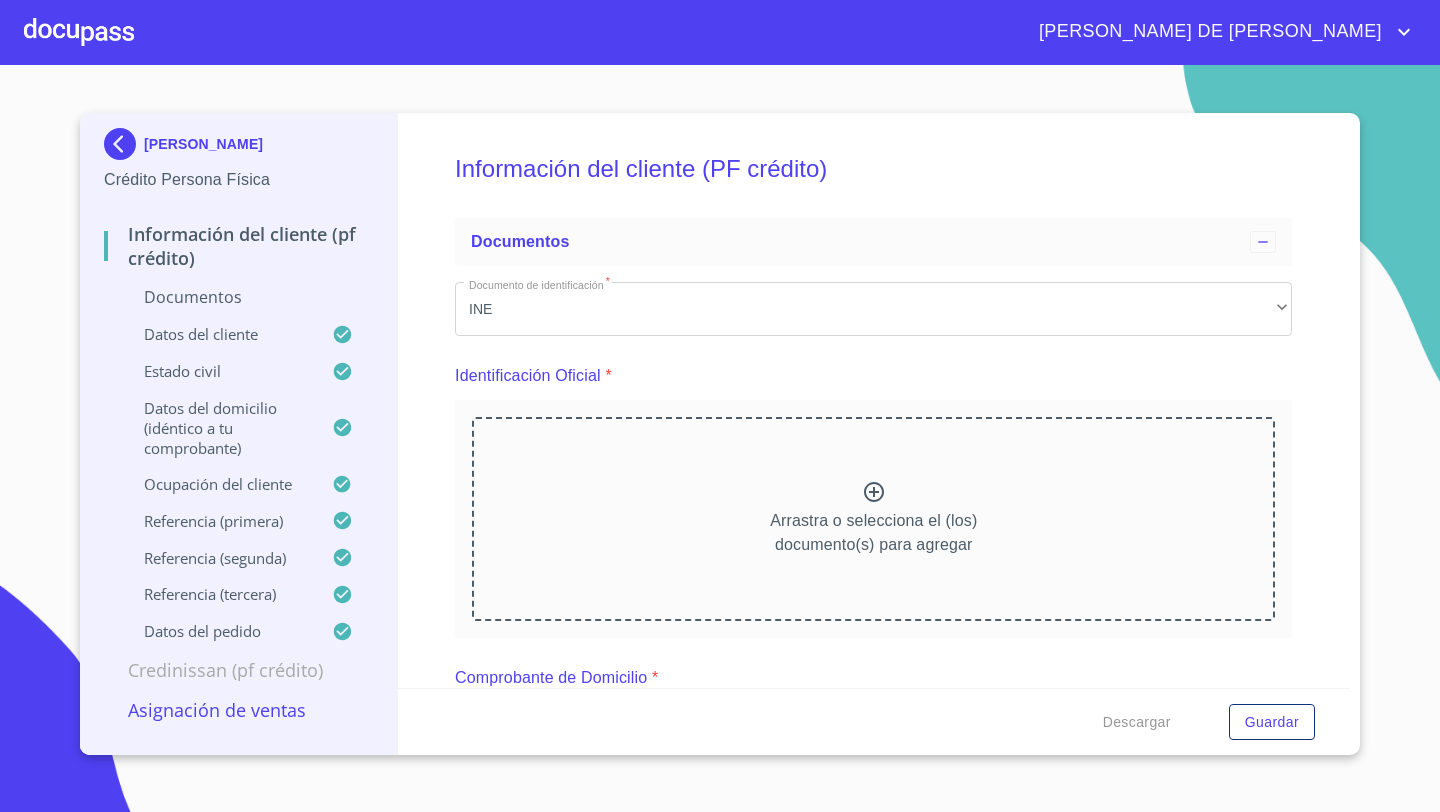 click on "Arrastra o selecciona el (los) documento(s) para agregar" at bounding box center (873, 519) 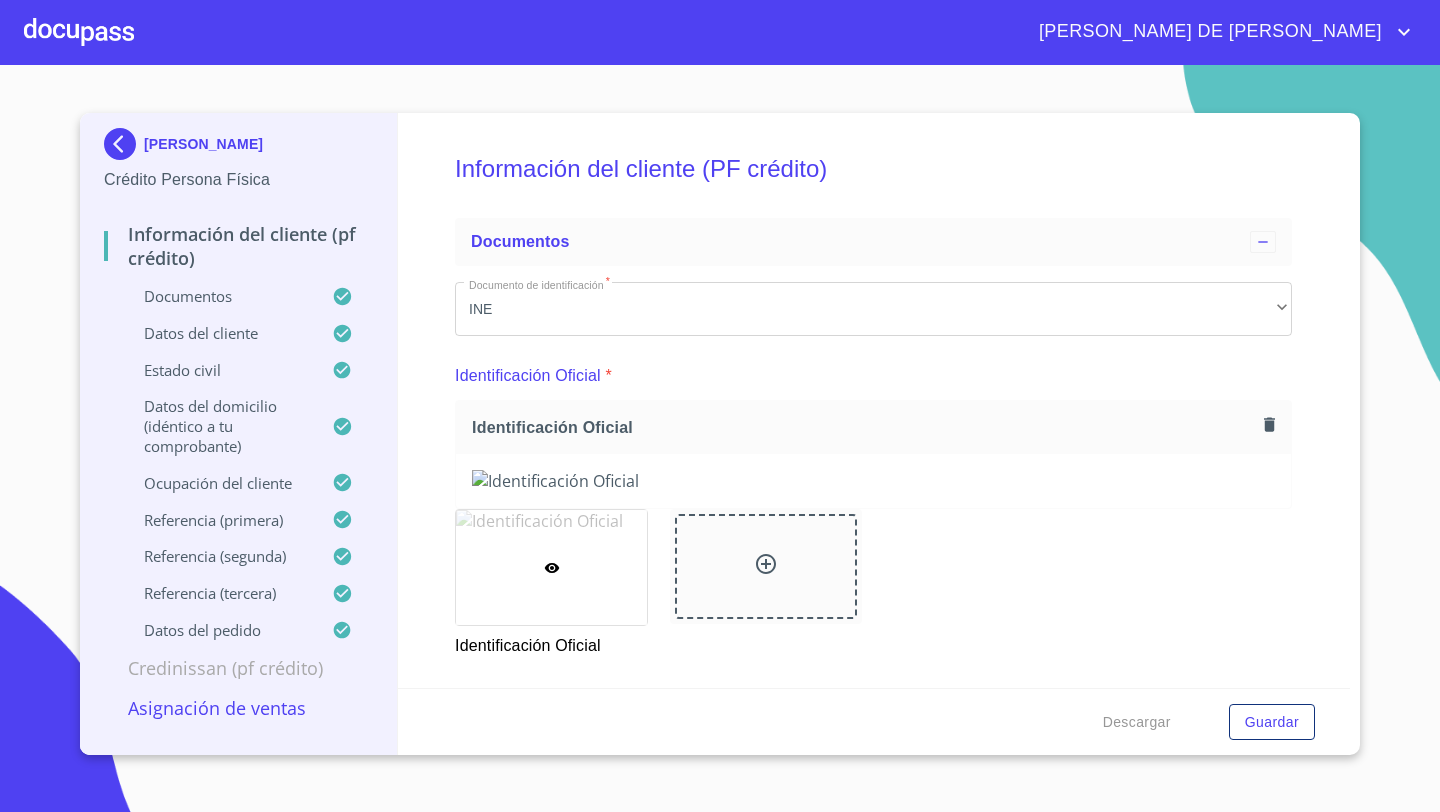 click 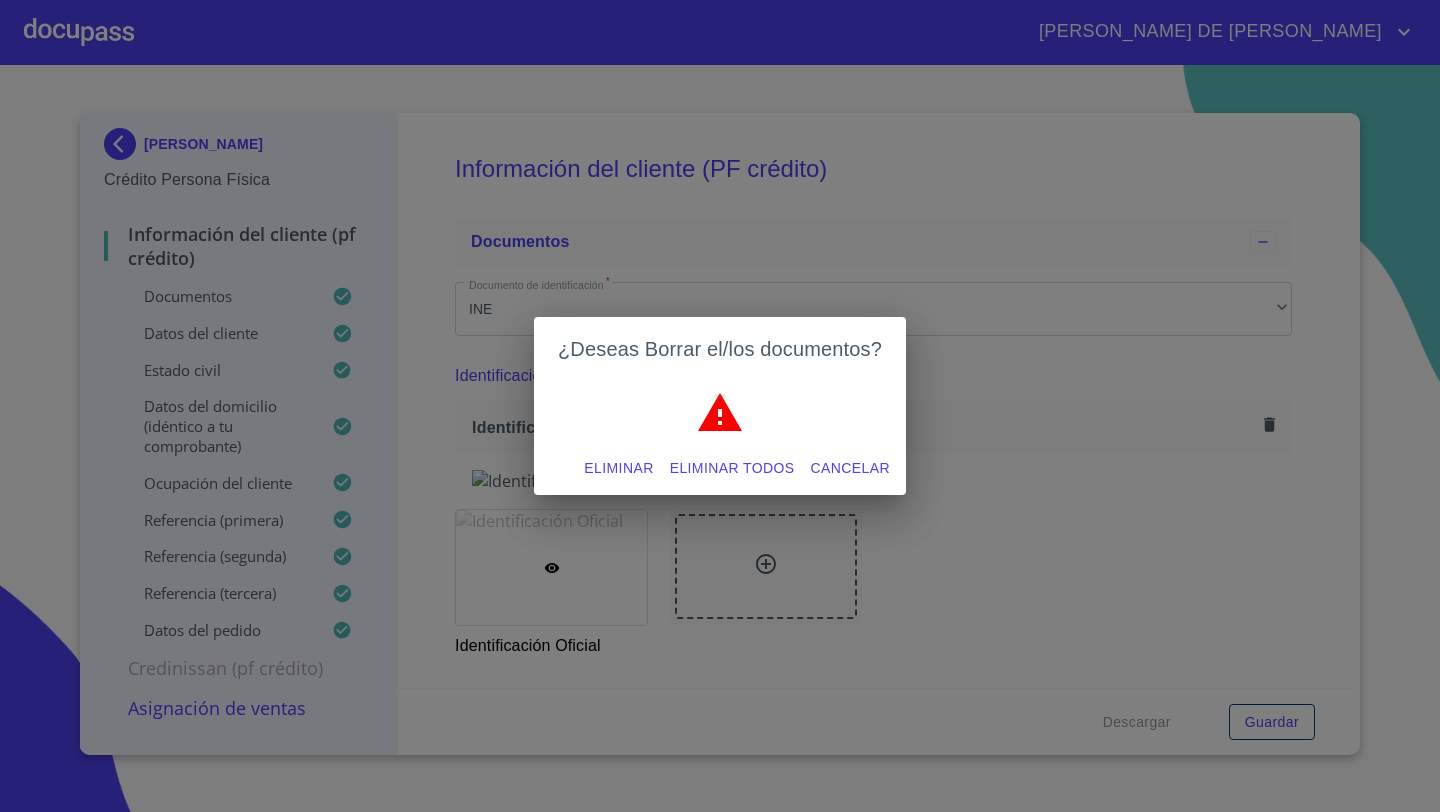 click on "Eliminar" at bounding box center [618, 468] 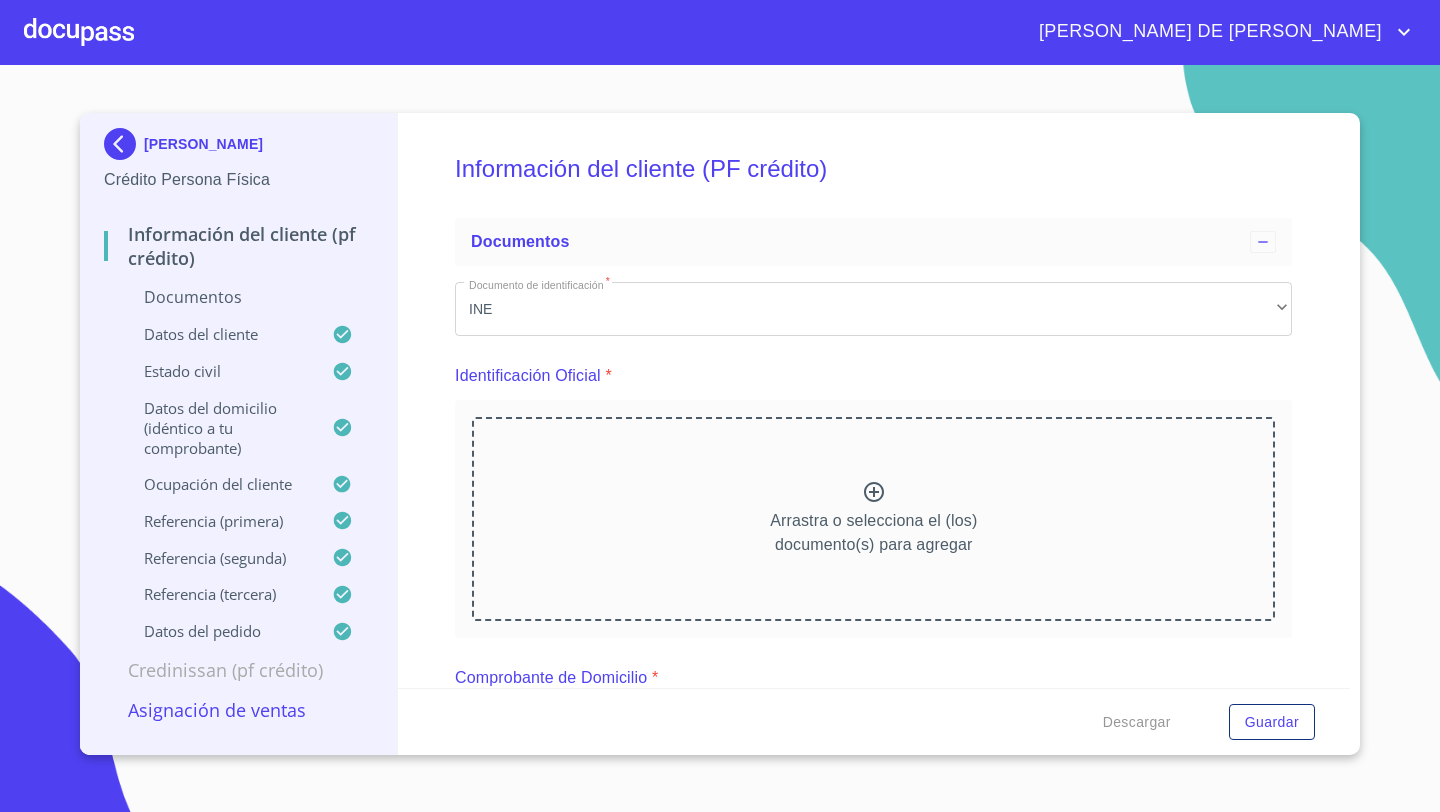 click on "Arrastra o selecciona el (los) documento(s) para agregar" at bounding box center [873, 519] 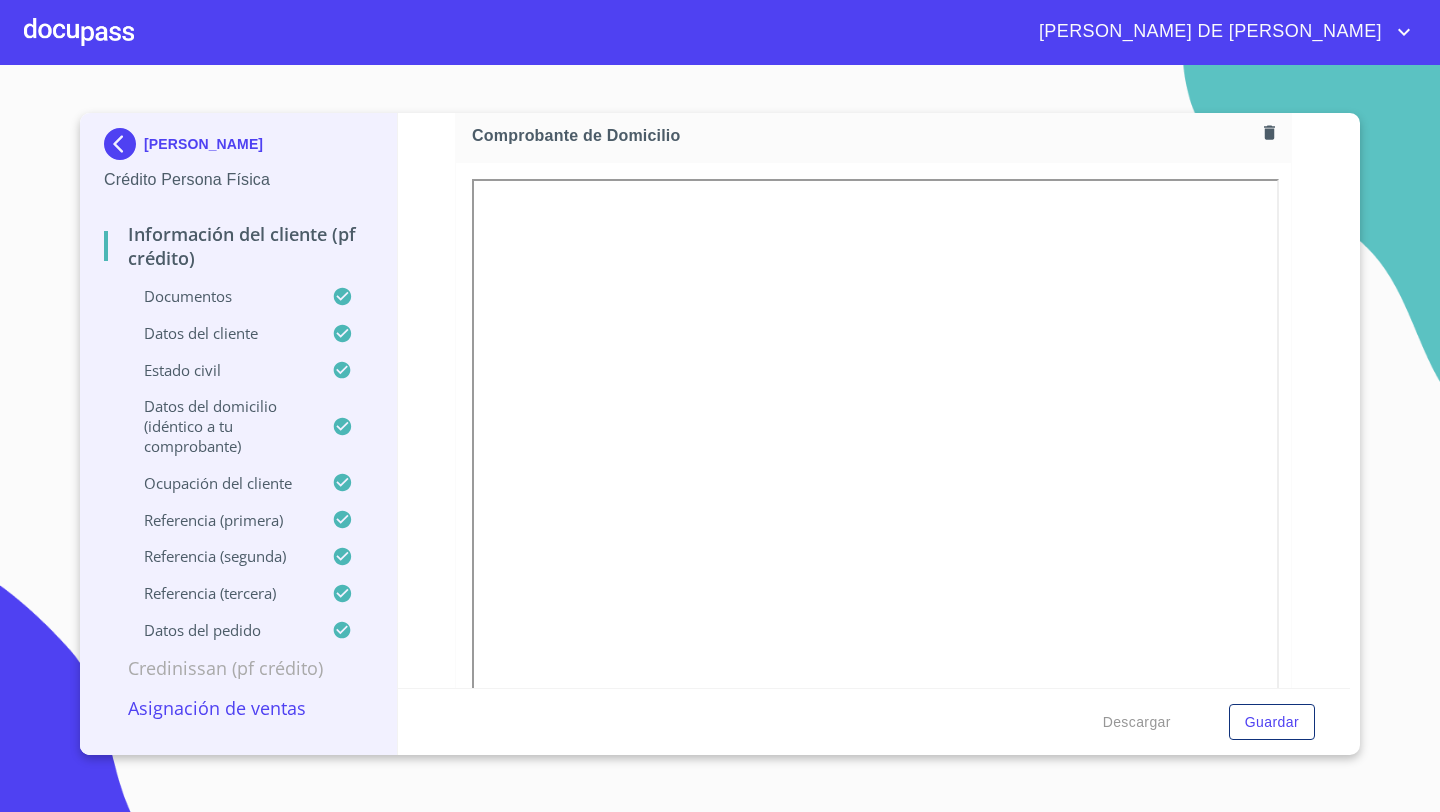 scroll, scrollTop: 1137, scrollLeft: 0, axis: vertical 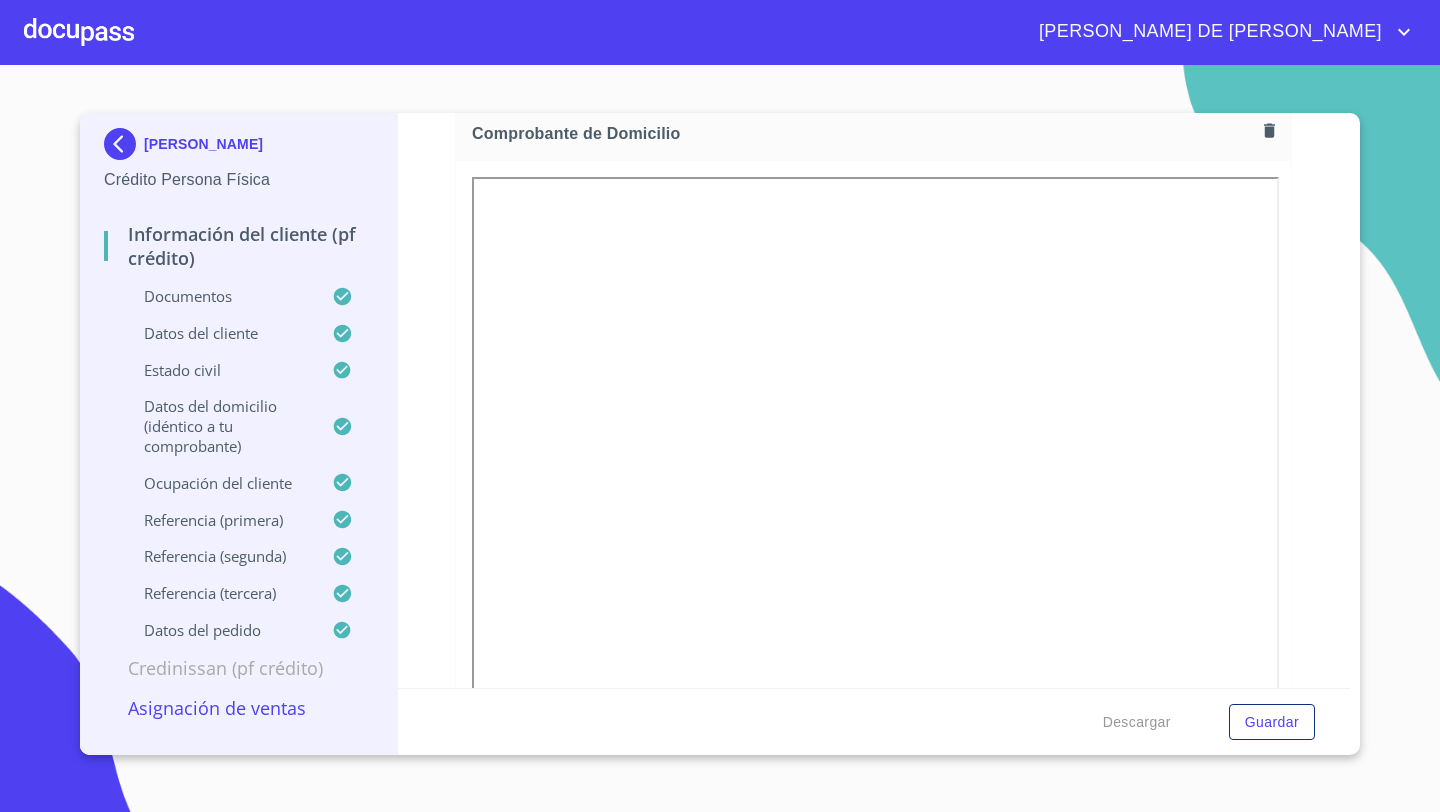 click on "Asignación de Ventas" at bounding box center (238, 708) 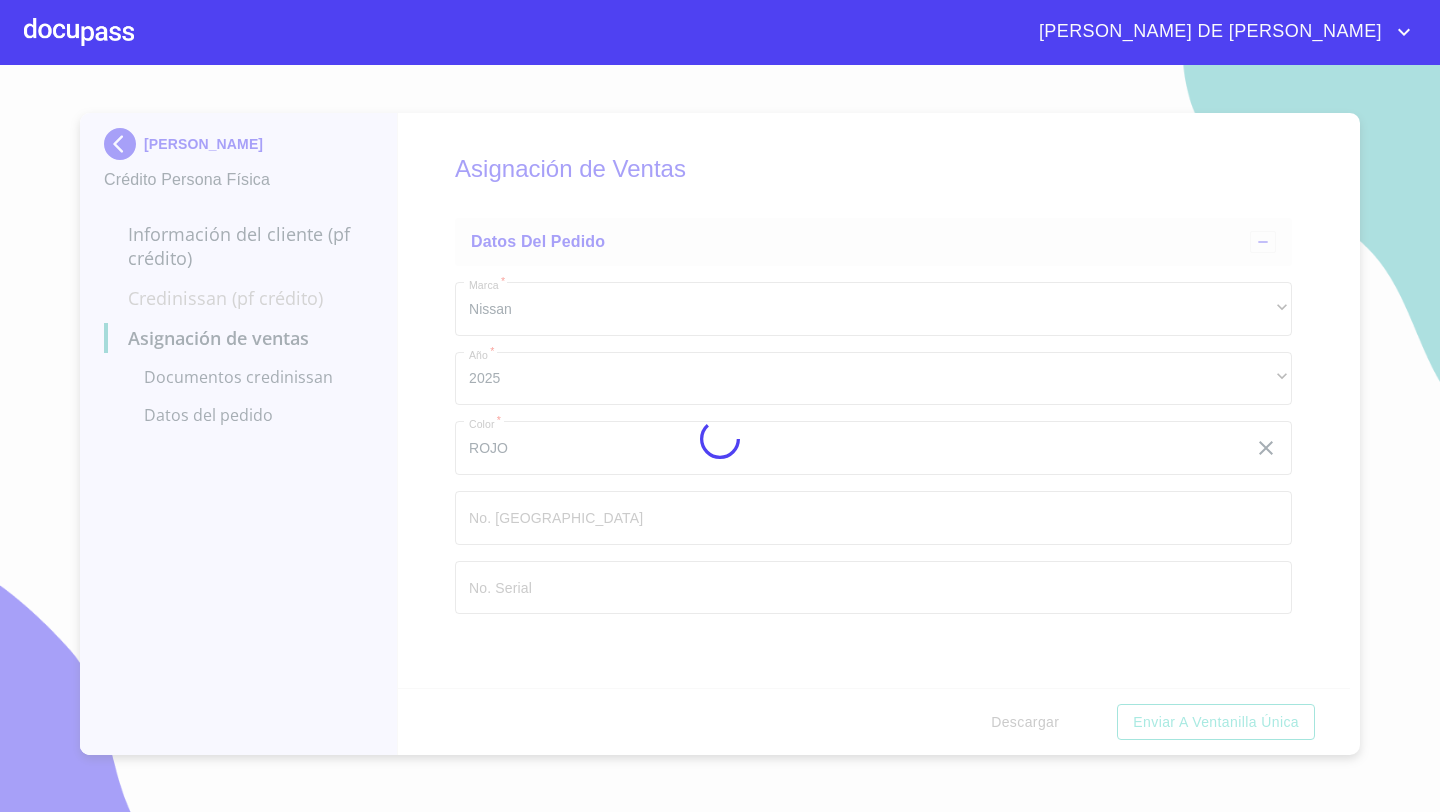 scroll, scrollTop: 0, scrollLeft: 0, axis: both 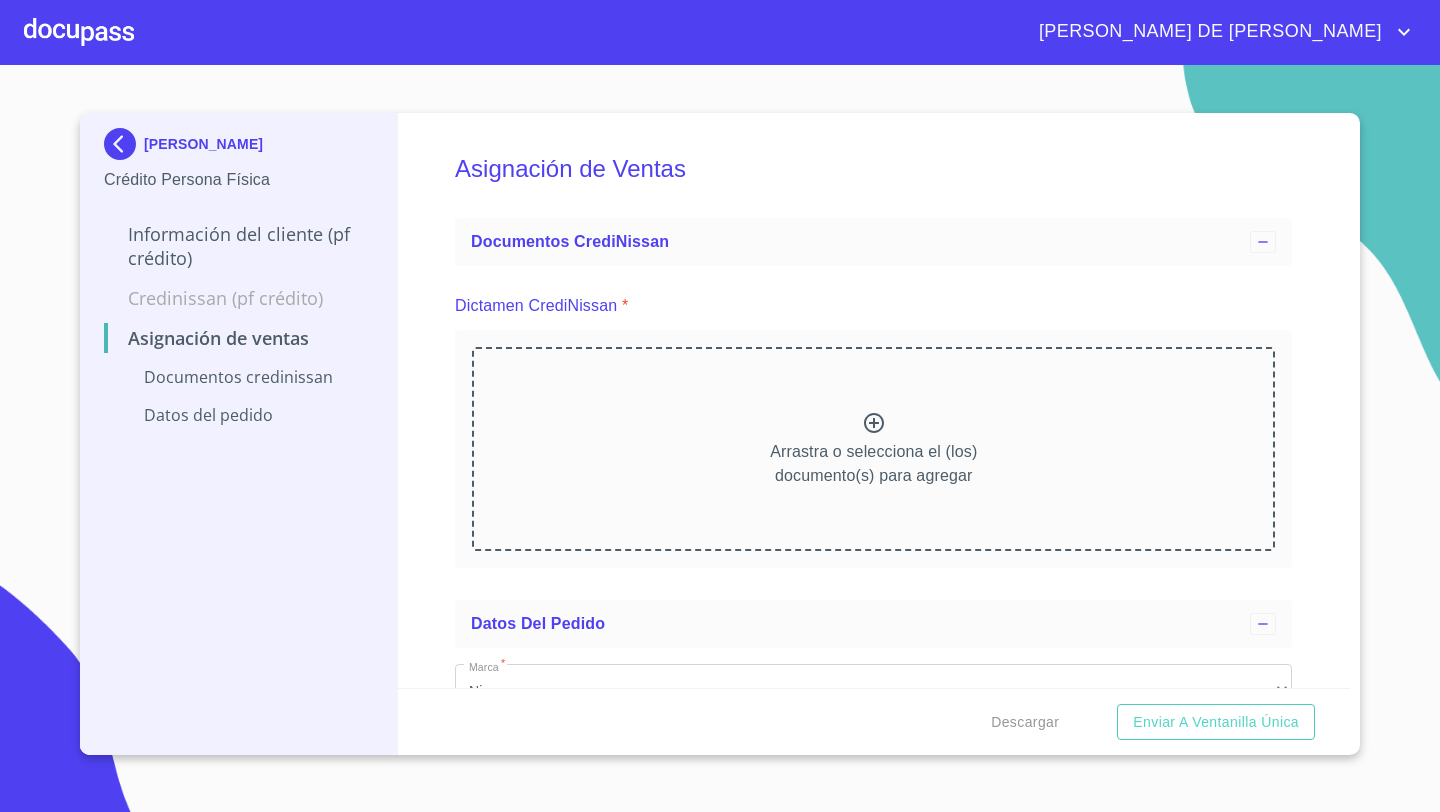 click on "Arrastra o selecciona el (los) documento(s) para agregar" at bounding box center (873, 449) 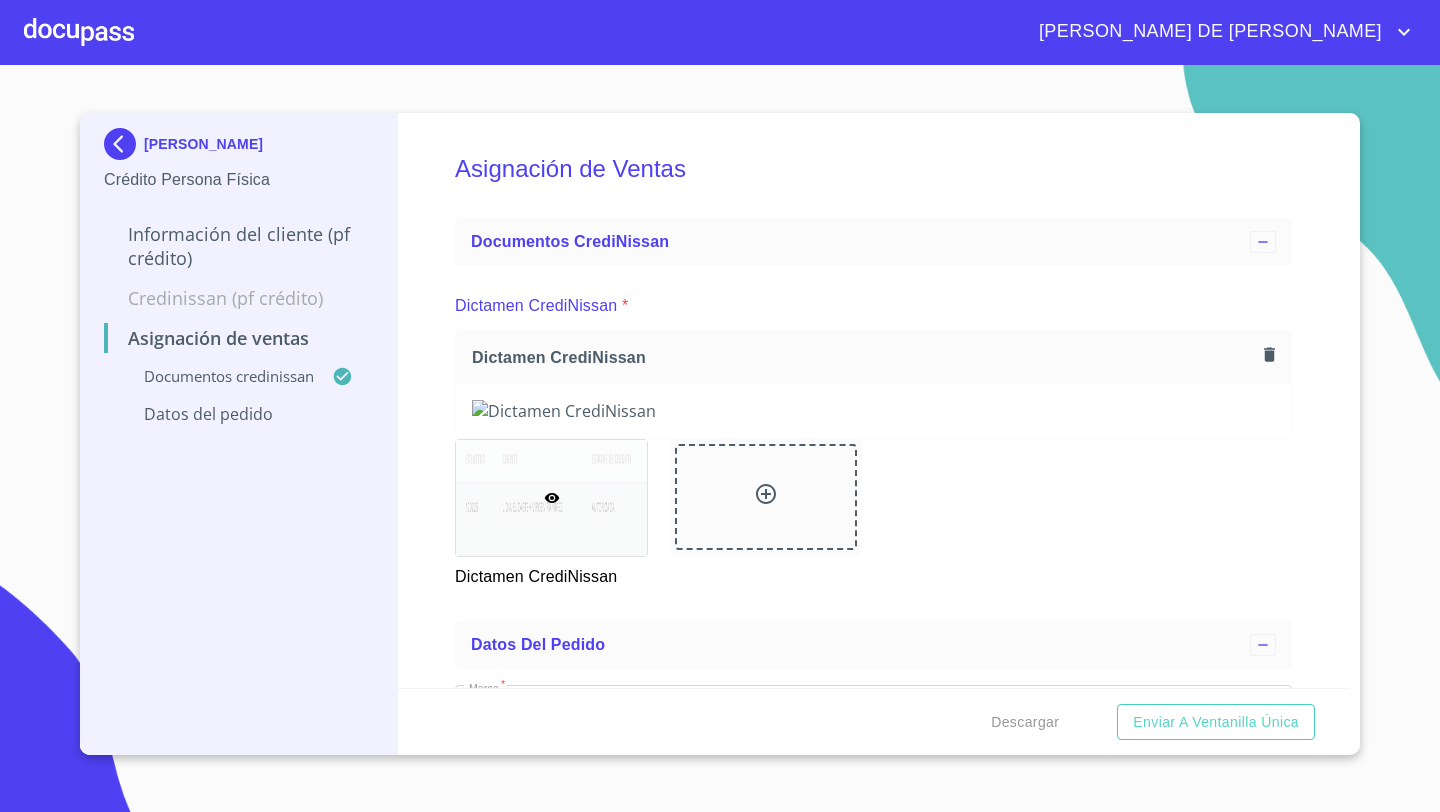 click 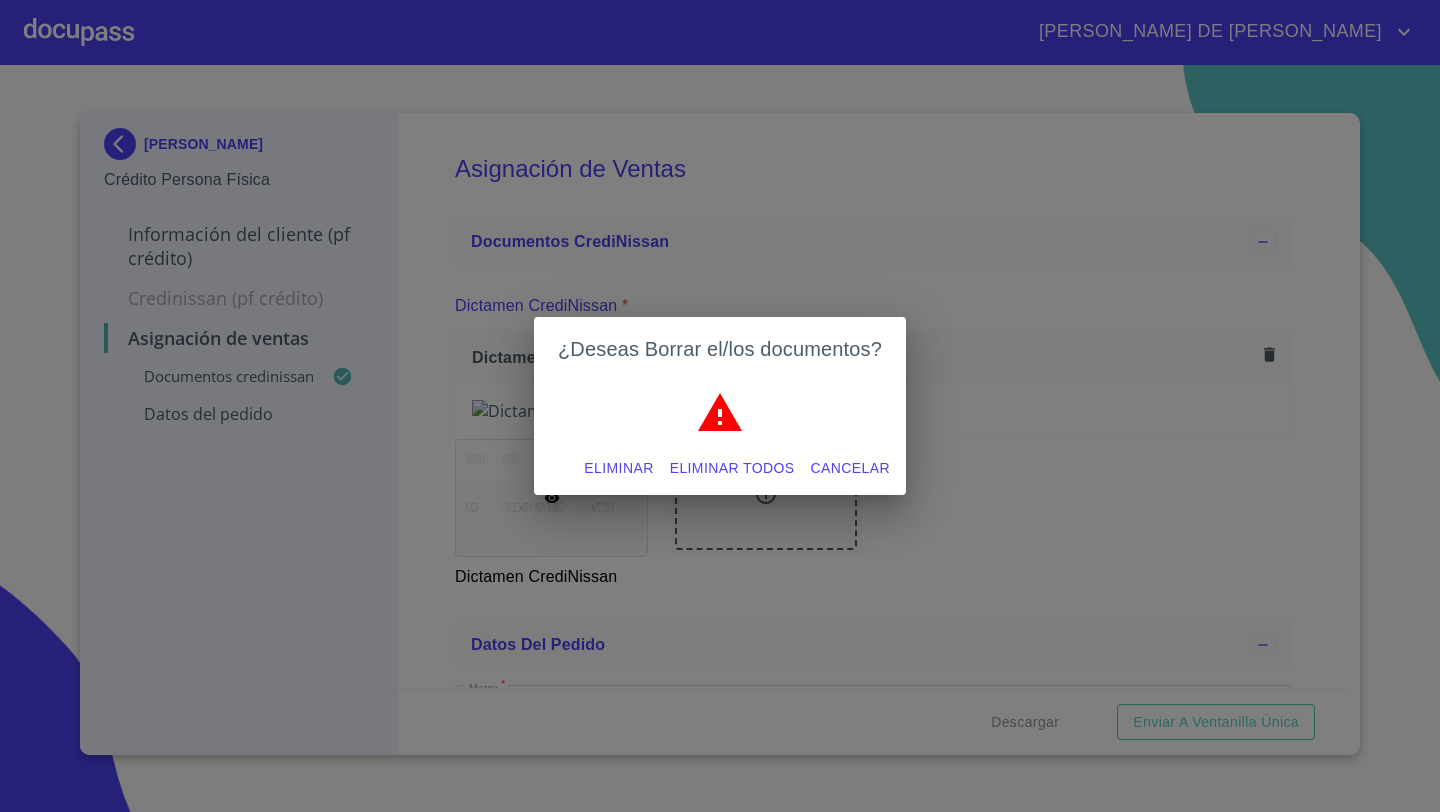click on "Eliminar" at bounding box center [618, 468] 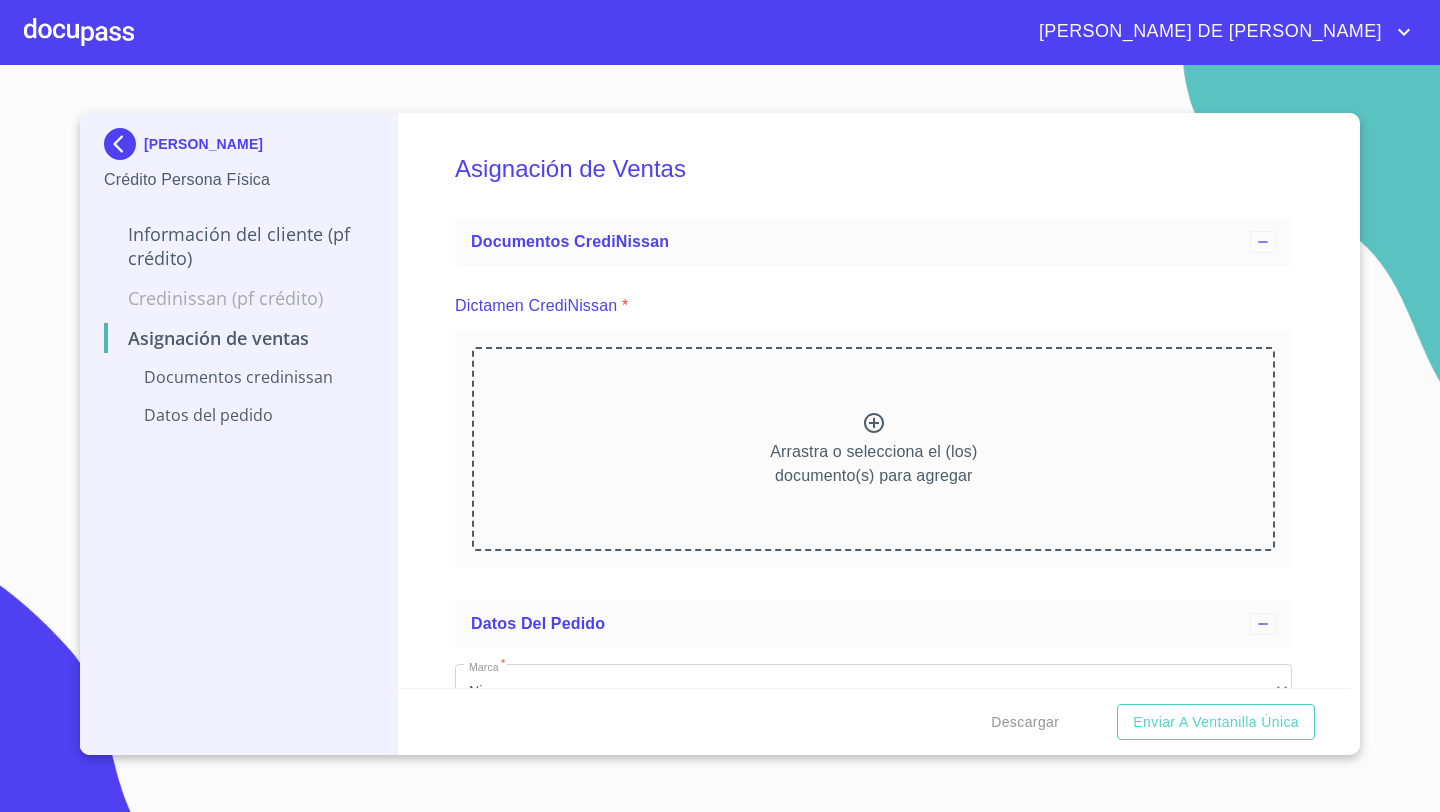 click on "Arrastra o selecciona el (los) documento(s) para agregar" at bounding box center (873, 449) 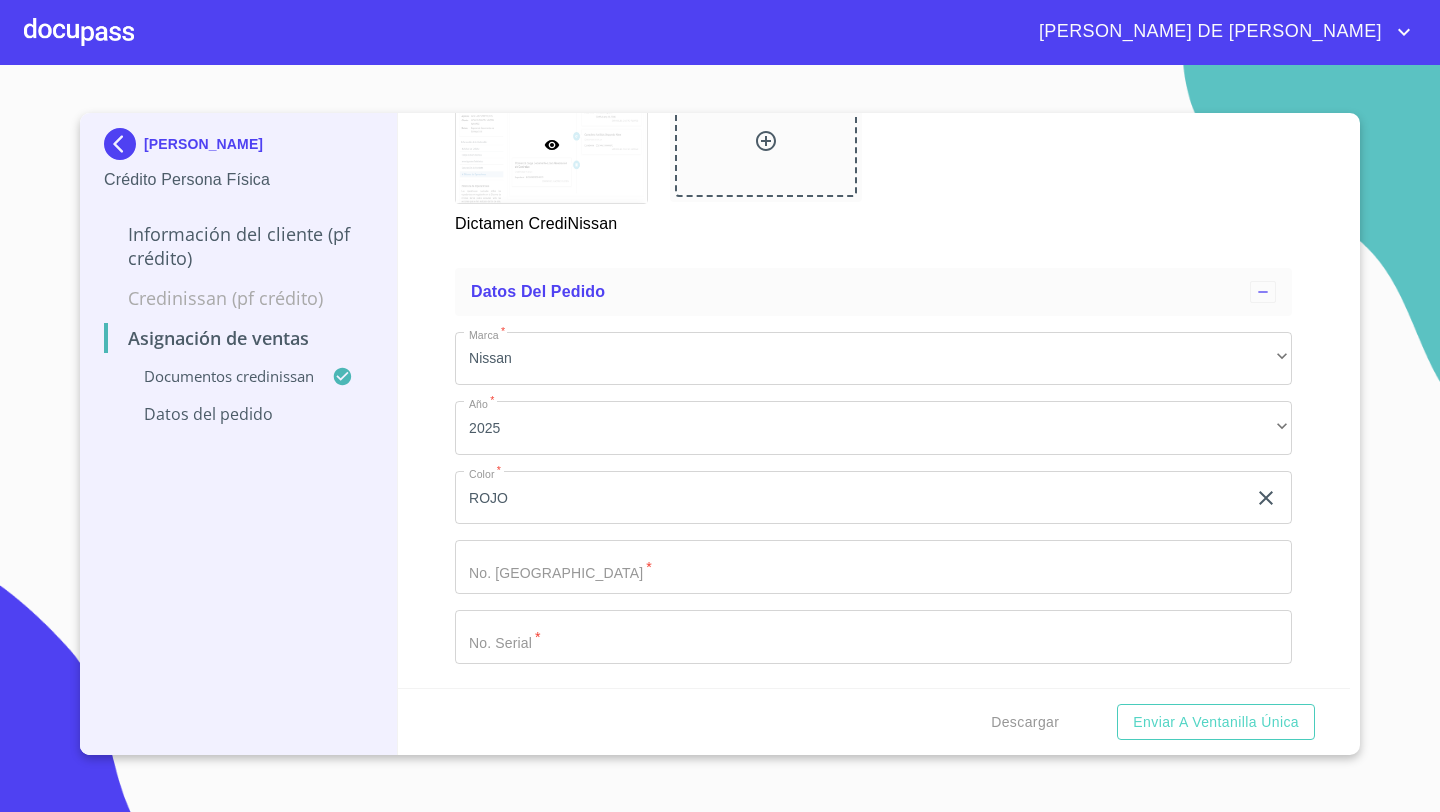 scroll, scrollTop: 718, scrollLeft: 0, axis: vertical 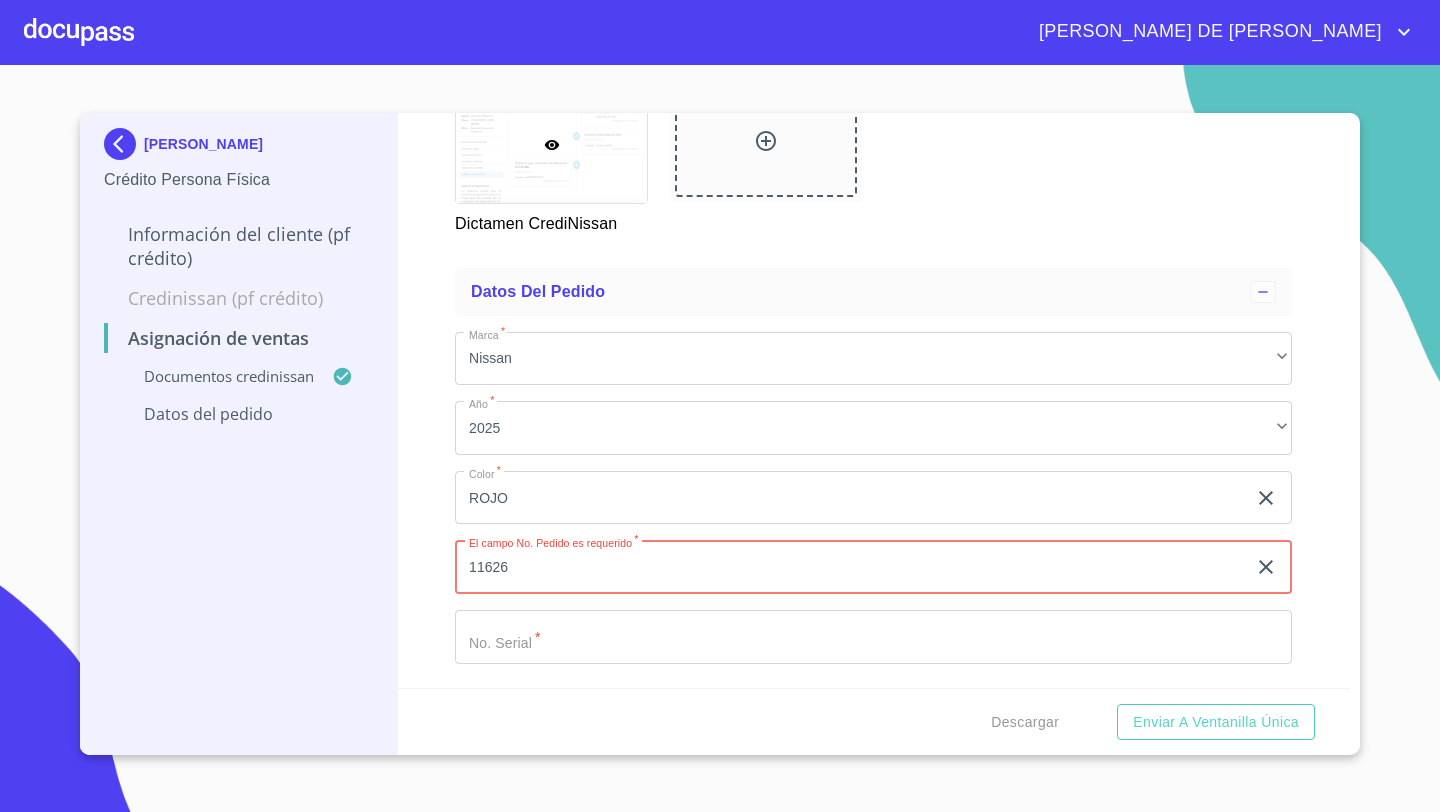 type on "11626" 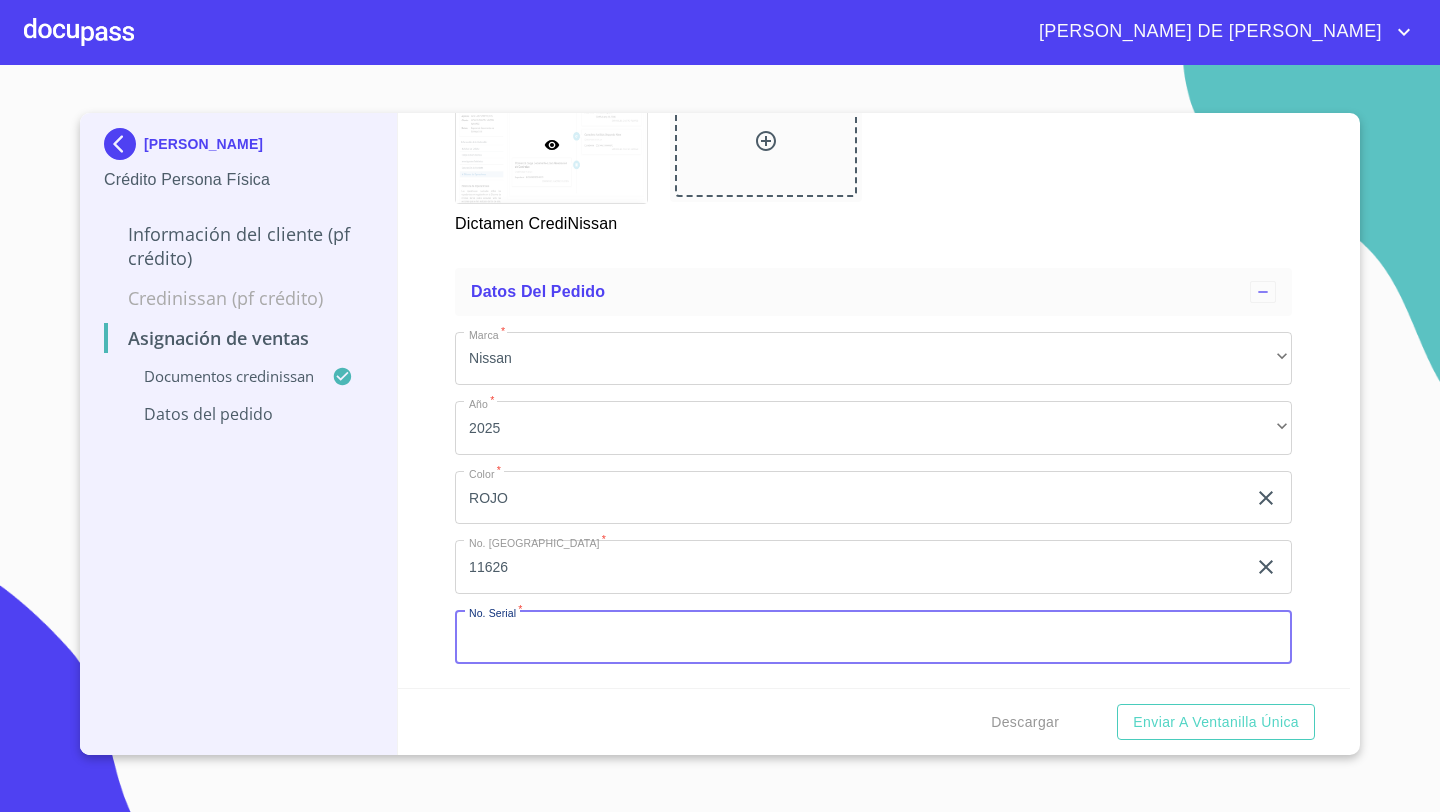 paste on "MDHBD0FA6SG016288" 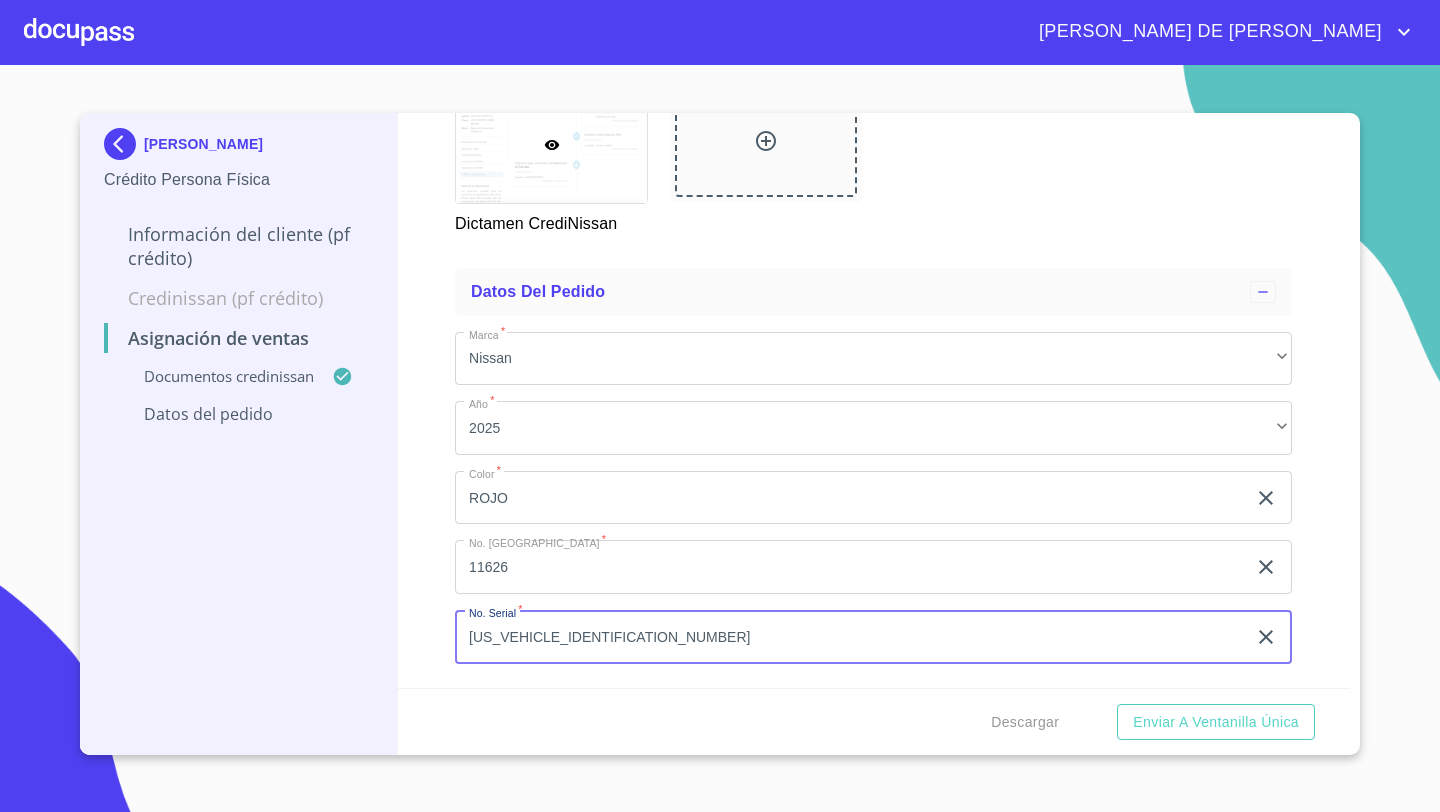 type on "MDHBD0FA6SG016288" 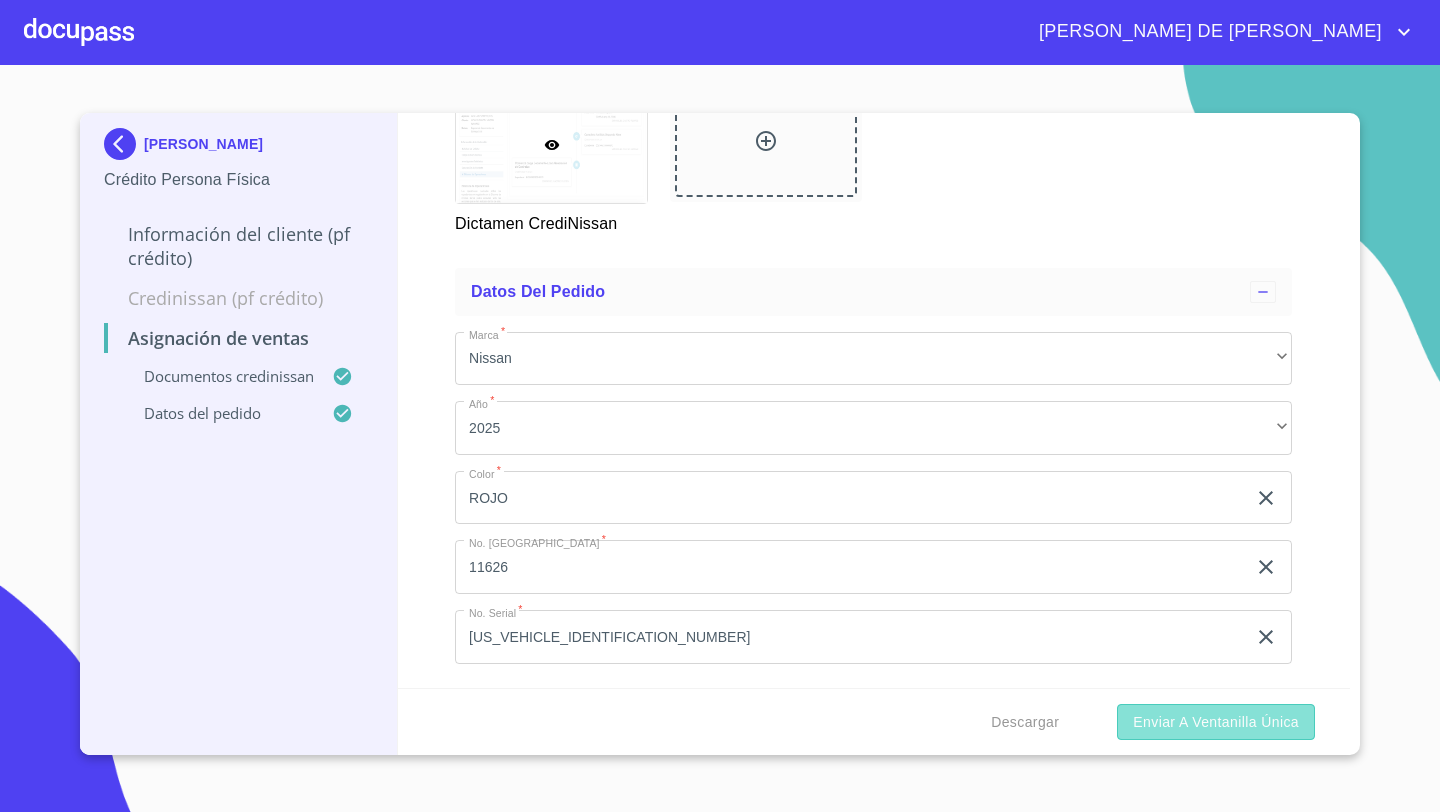 click on "Enviar a Ventanilla única" at bounding box center (1216, 722) 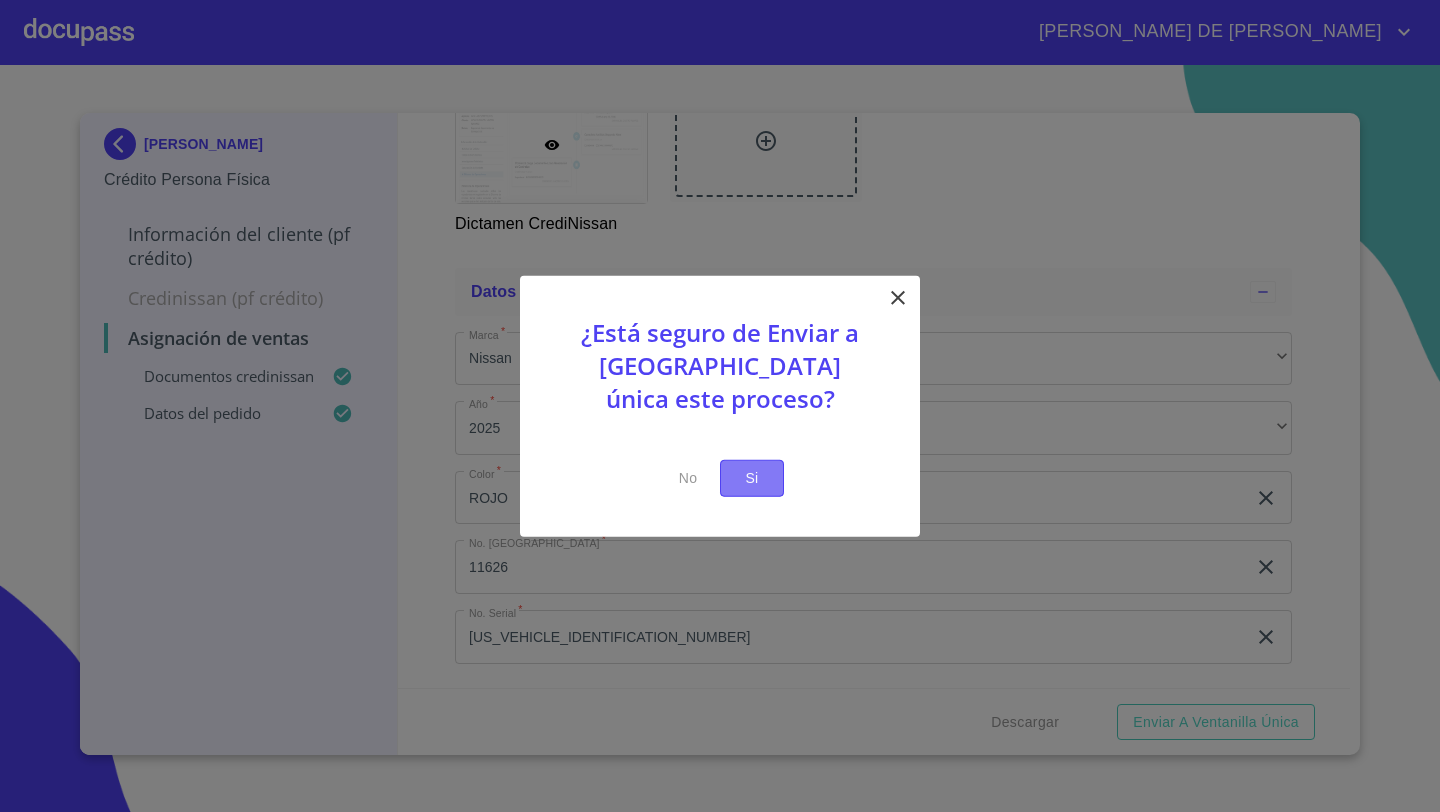 click on "Si" at bounding box center (752, 478) 